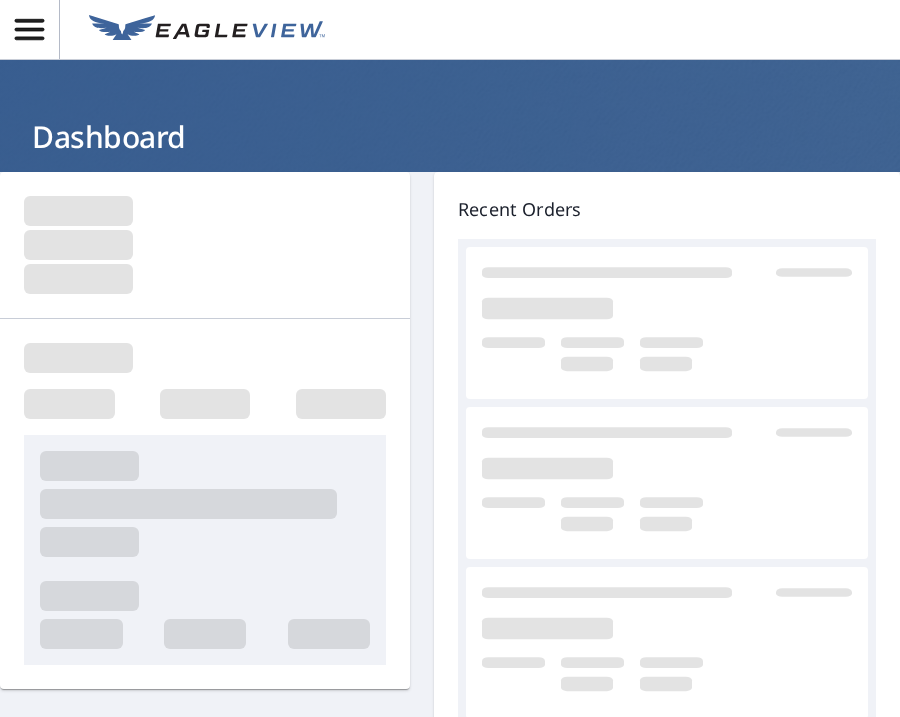 scroll, scrollTop: 0, scrollLeft: 0, axis: both 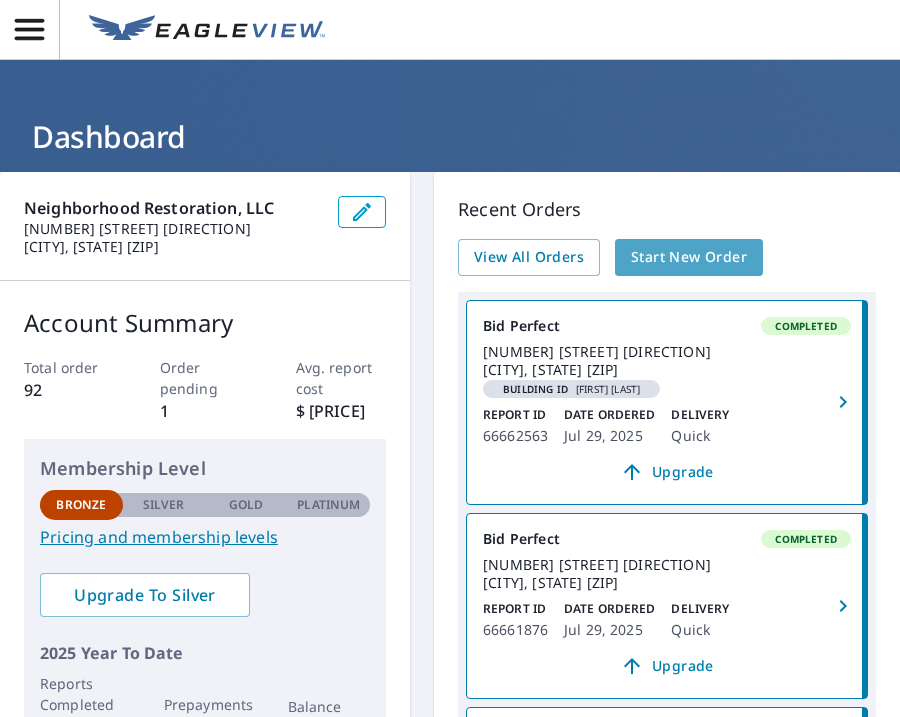 click on "Start New Order" at bounding box center (689, 257) 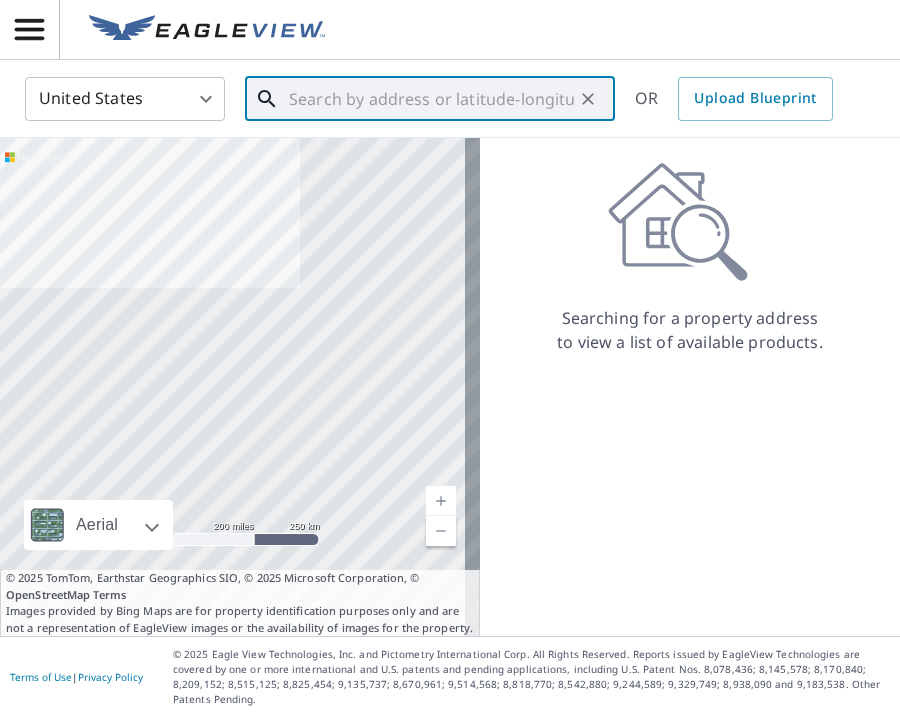 click at bounding box center (431, 99) 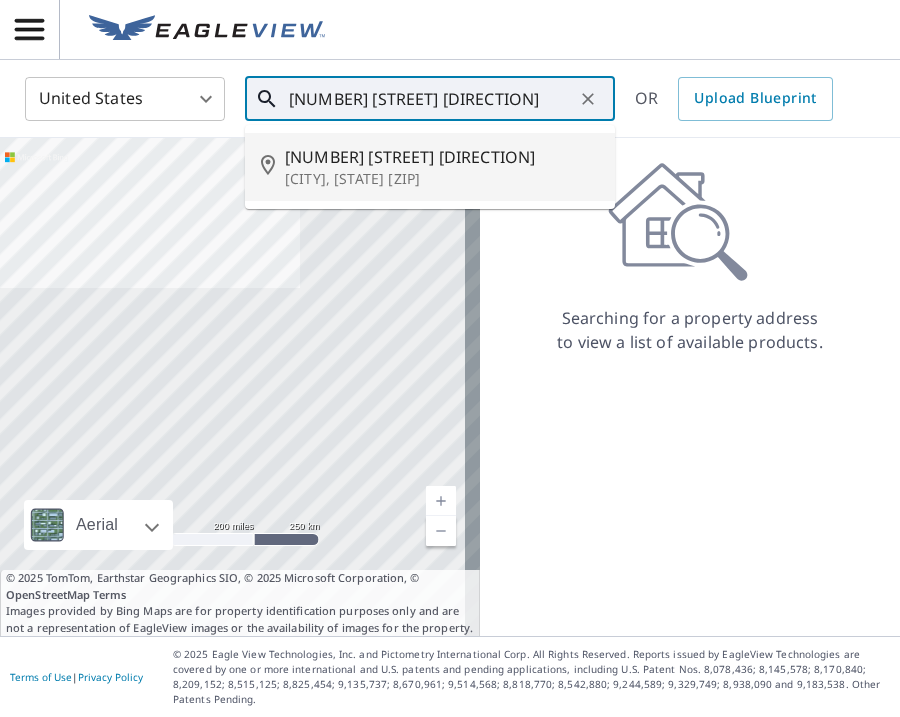 click on "[NUMBER] [STREET] [DIRECTION]" at bounding box center [442, 157] 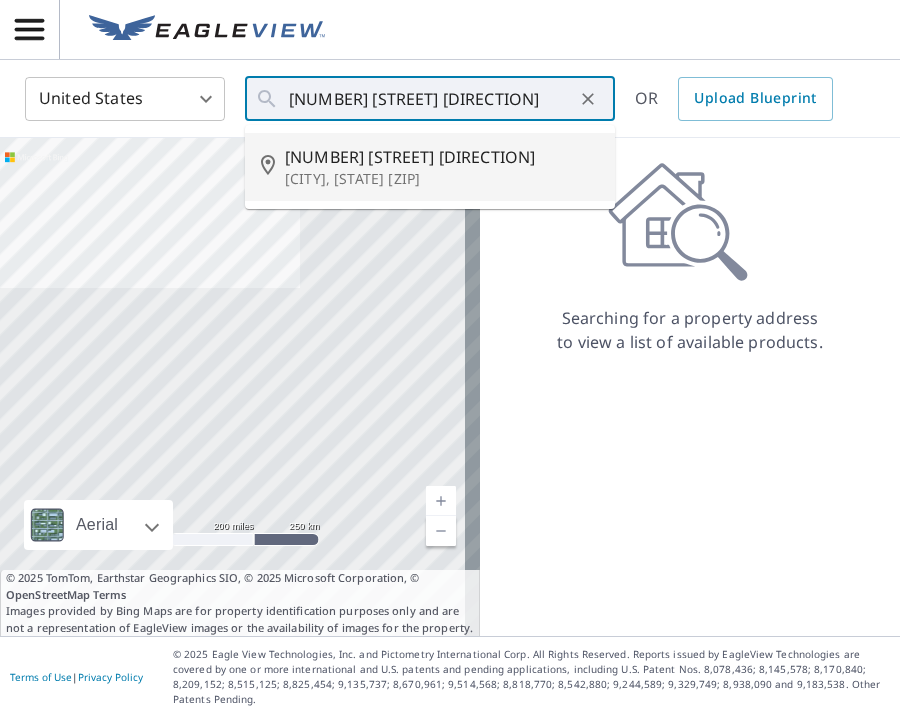 type on "[NUMBER] [STREET] [DIRECTION] [CITY], [STATE] [ZIP]" 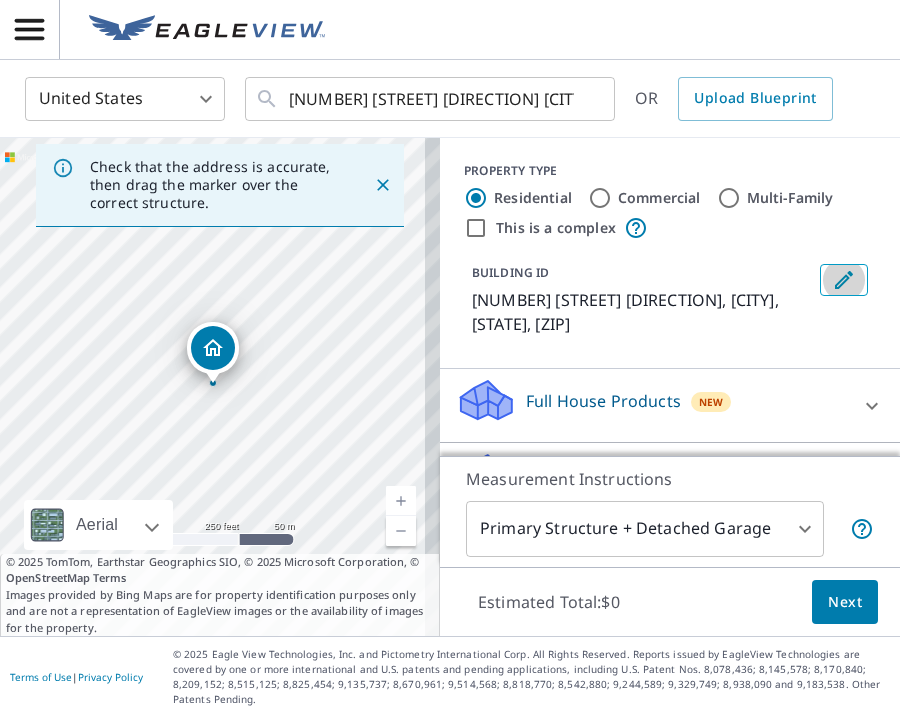 click 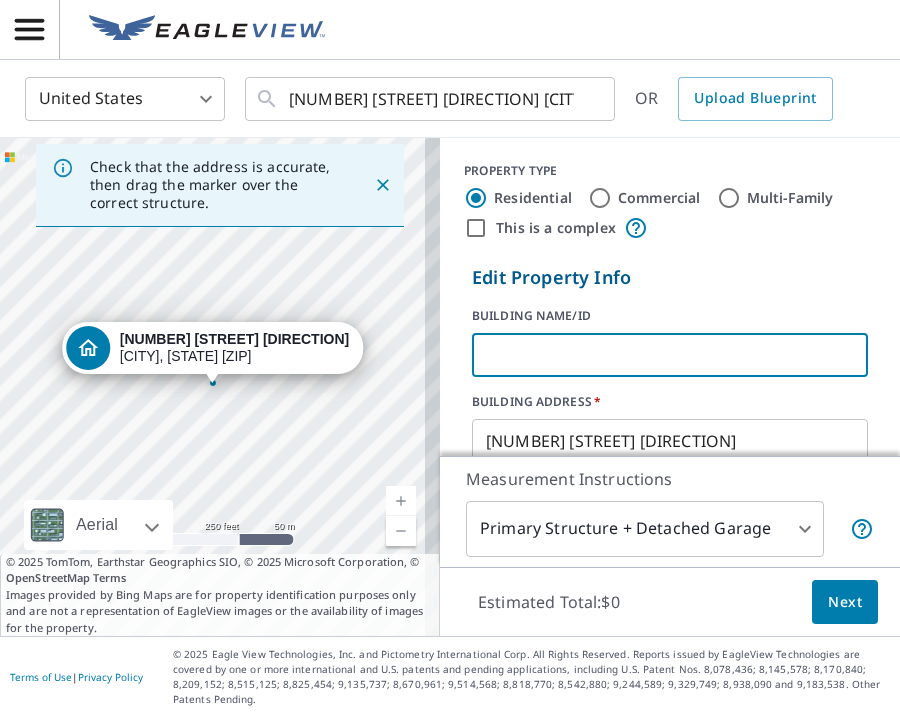 click at bounding box center (670, 355) 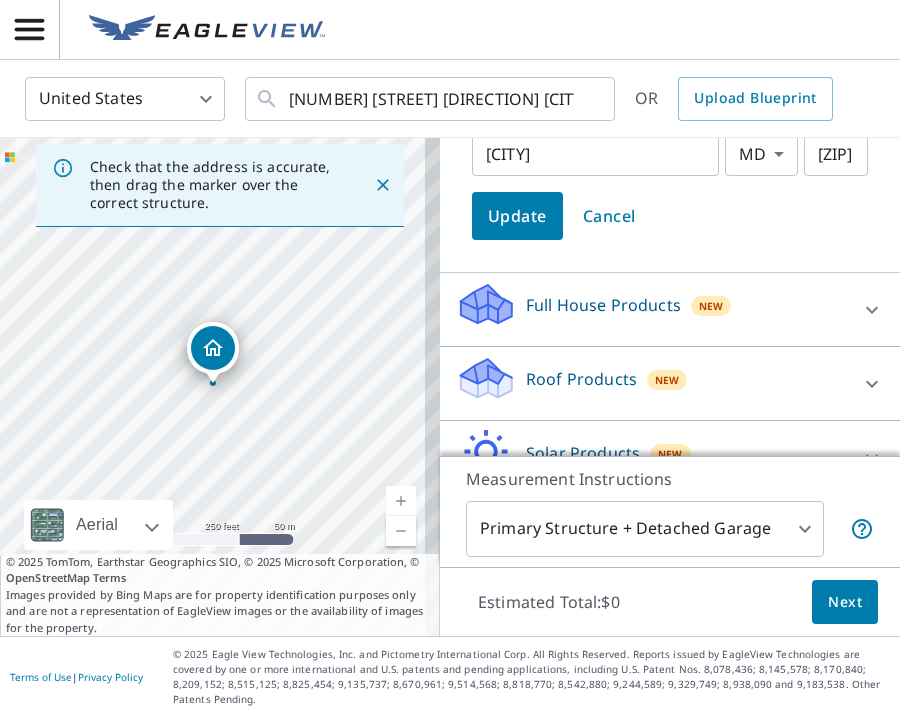 scroll, scrollTop: 329, scrollLeft: 0, axis: vertical 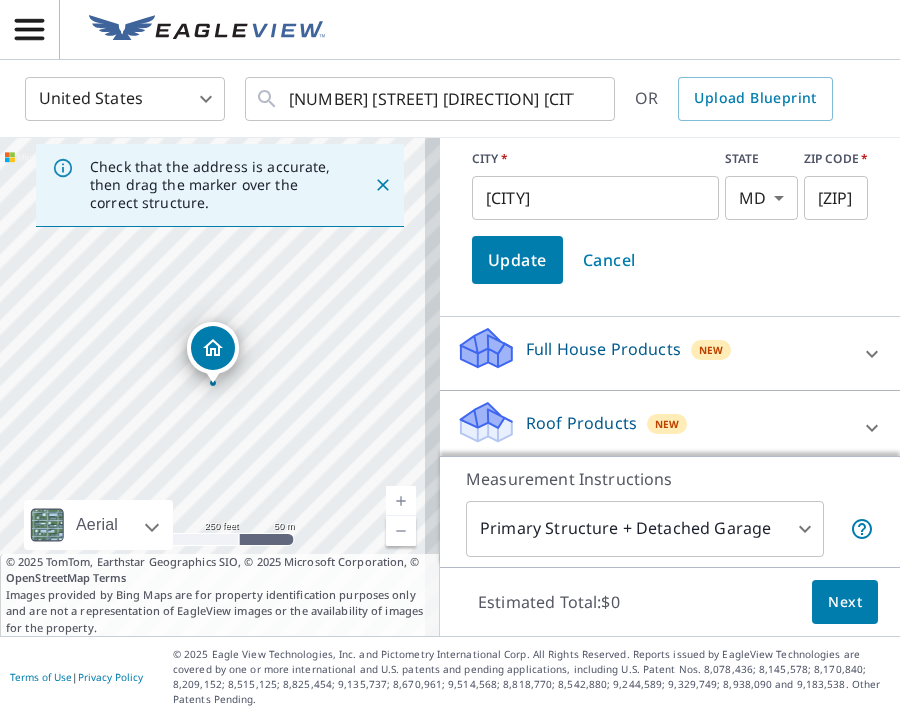type on "[FIRST] [LAST]" 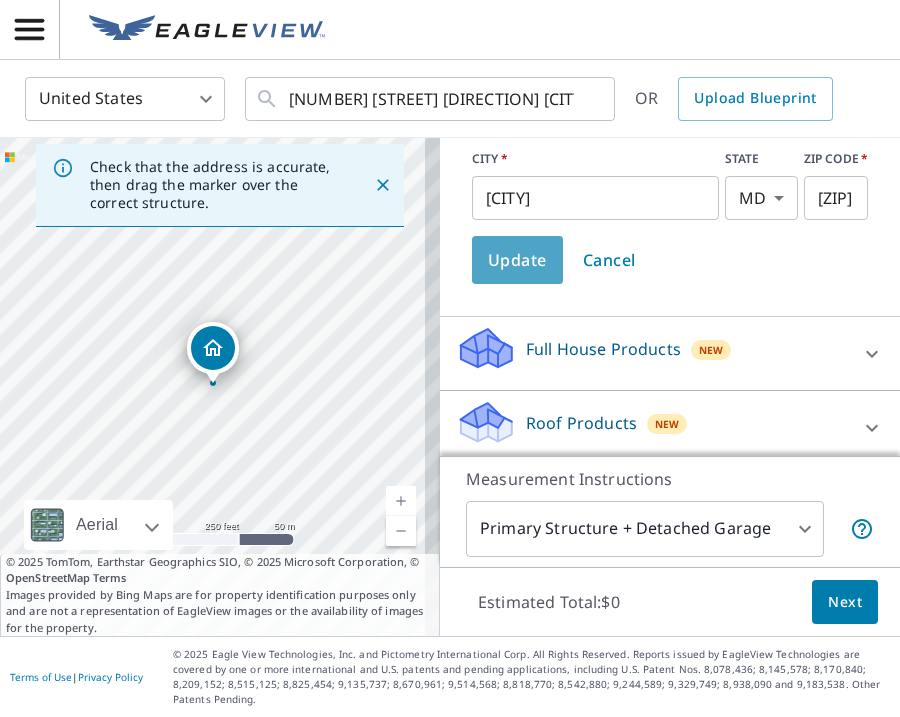 click on "Update" at bounding box center [517, 260] 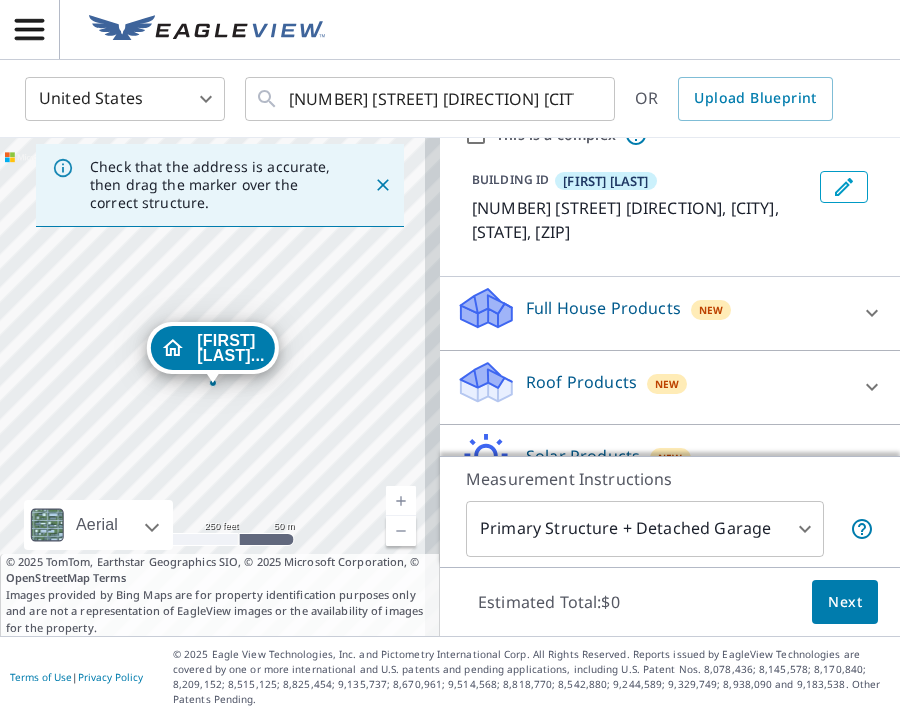 scroll, scrollTop: 163, scrollLeft: 0, axis: vertical 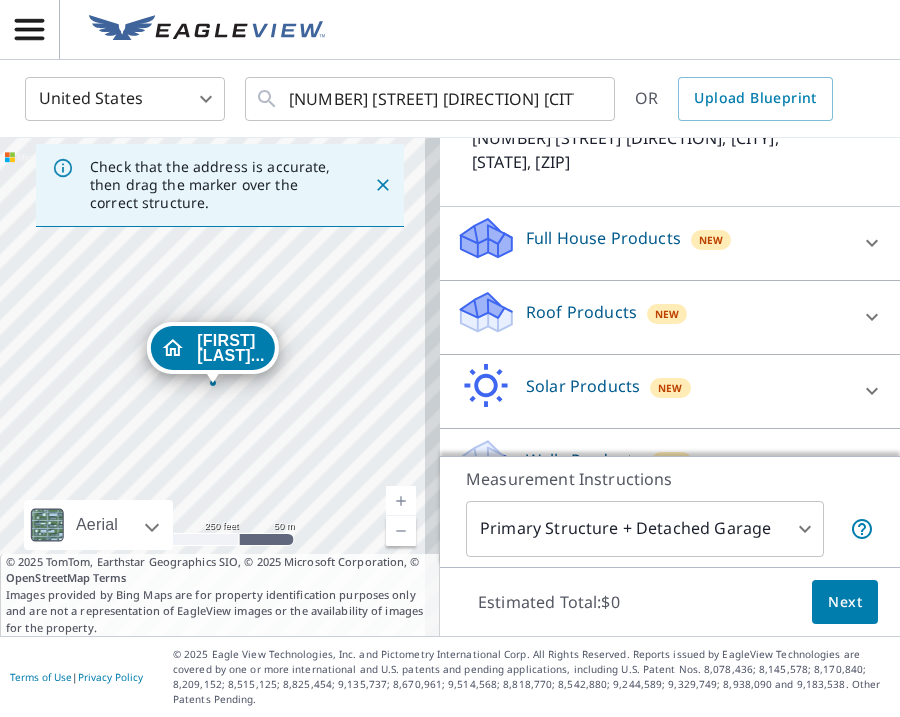 click on "Roof Products" at bounding box center (581, 312) 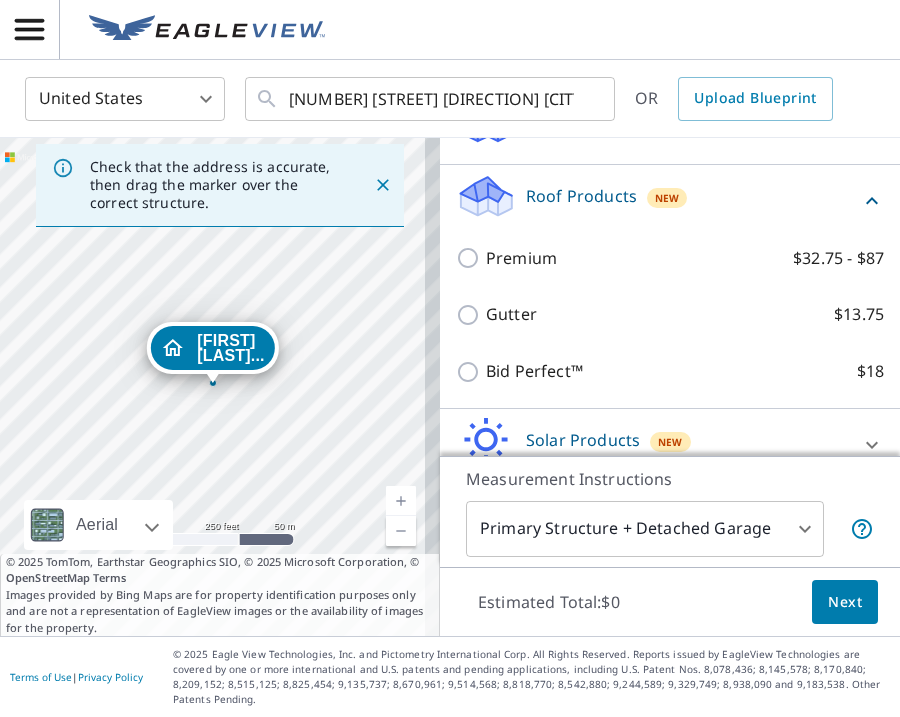 scroll, scrollTop: 300, scrollLeft: 0, axis: vertical 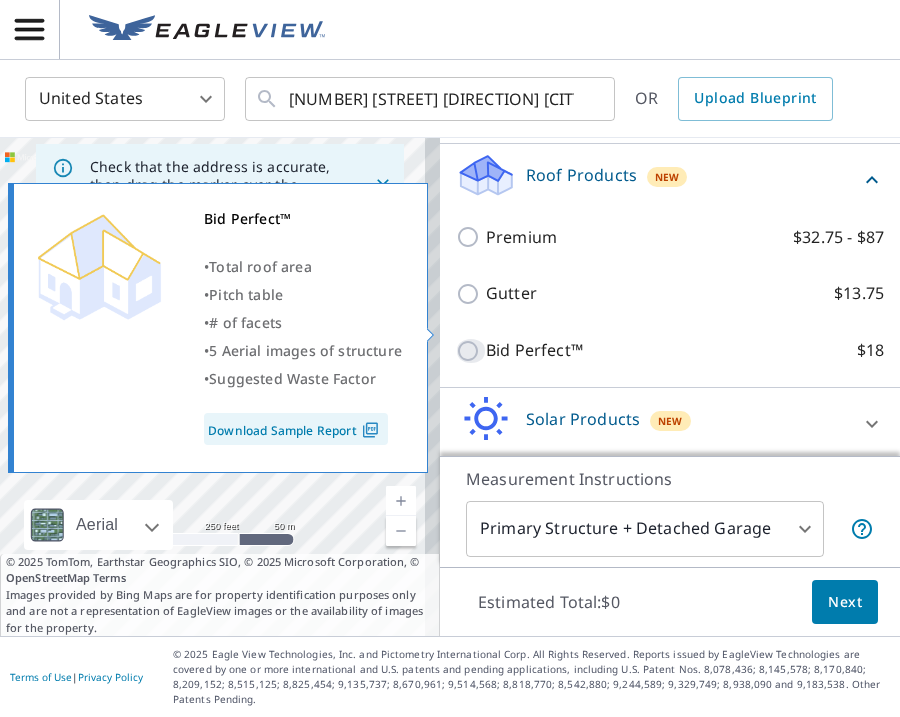 click on "Bid Perfect™ $18" at bounding box center (471, 351) 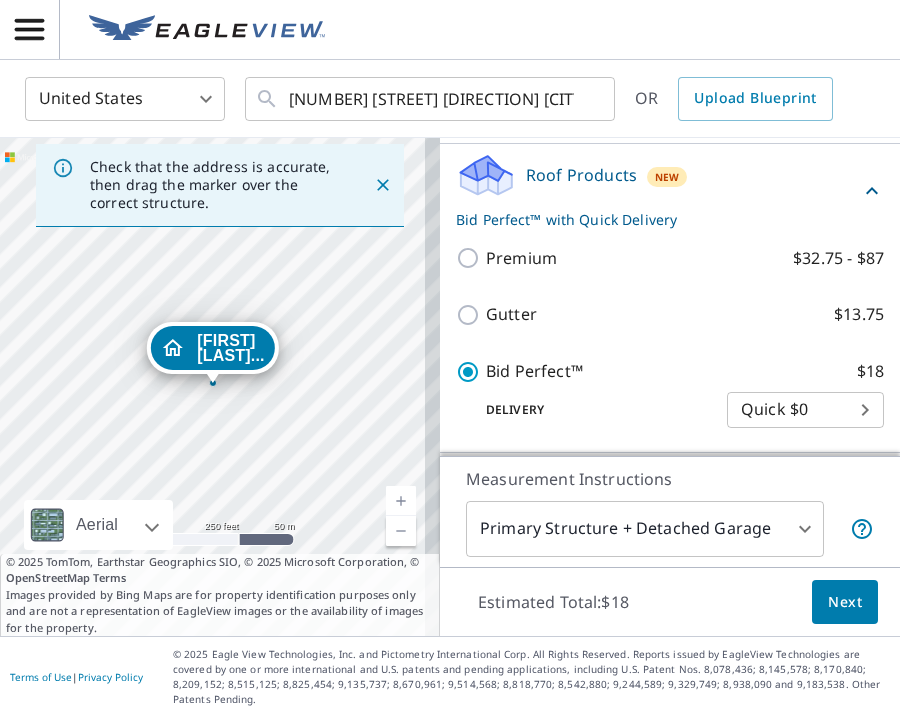 scroll, scrollTop: 423, scrollLeft: 0, axis: vertical 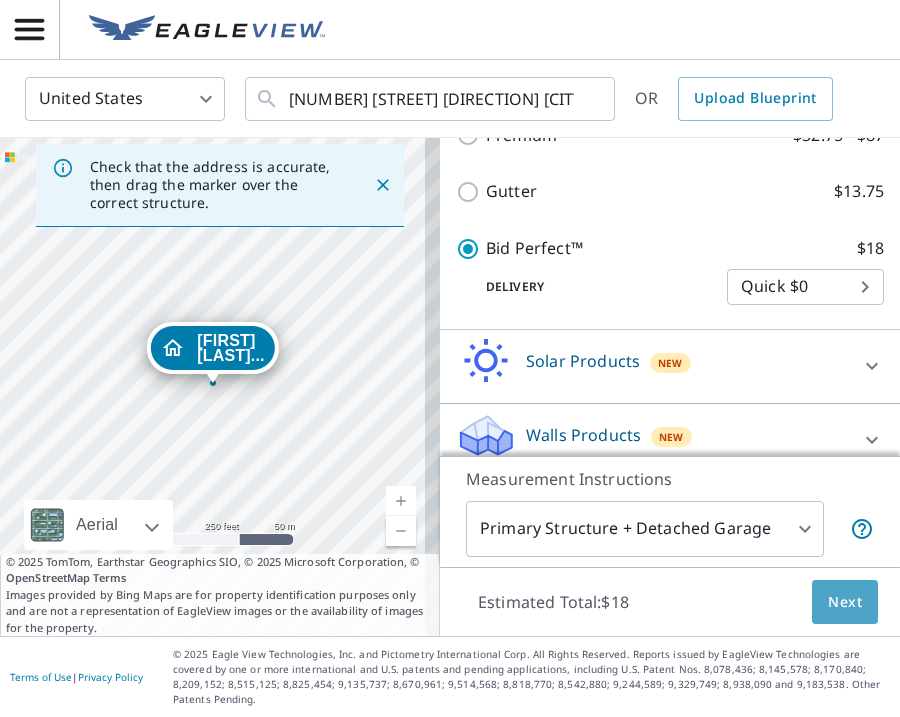 click on "Next" at bounding box center [845, 602] 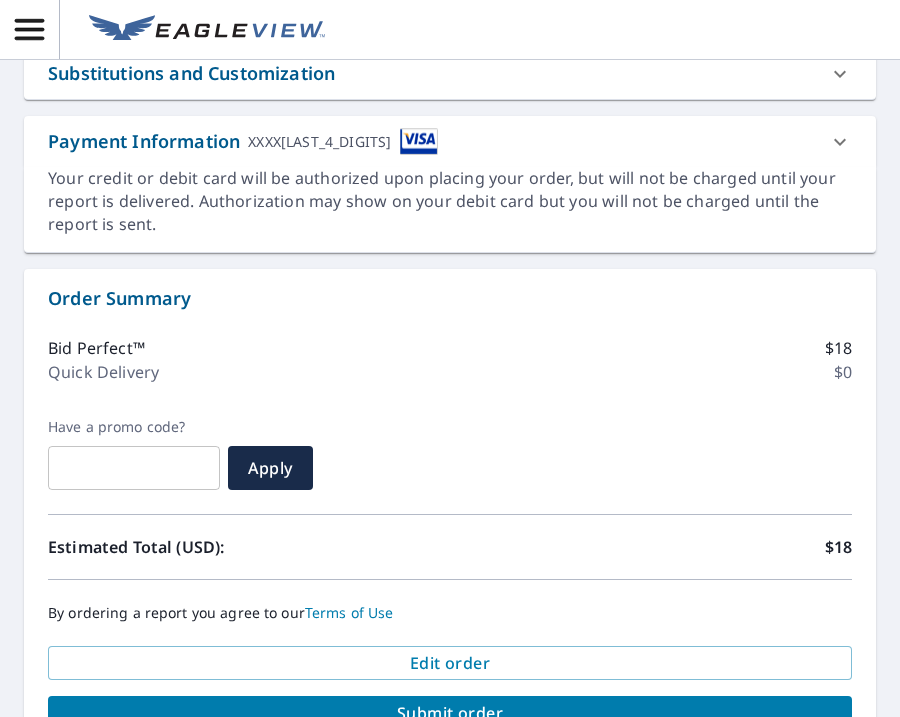 scroll, scrollTop: 898, scrollLeft: 0, axis: vertical 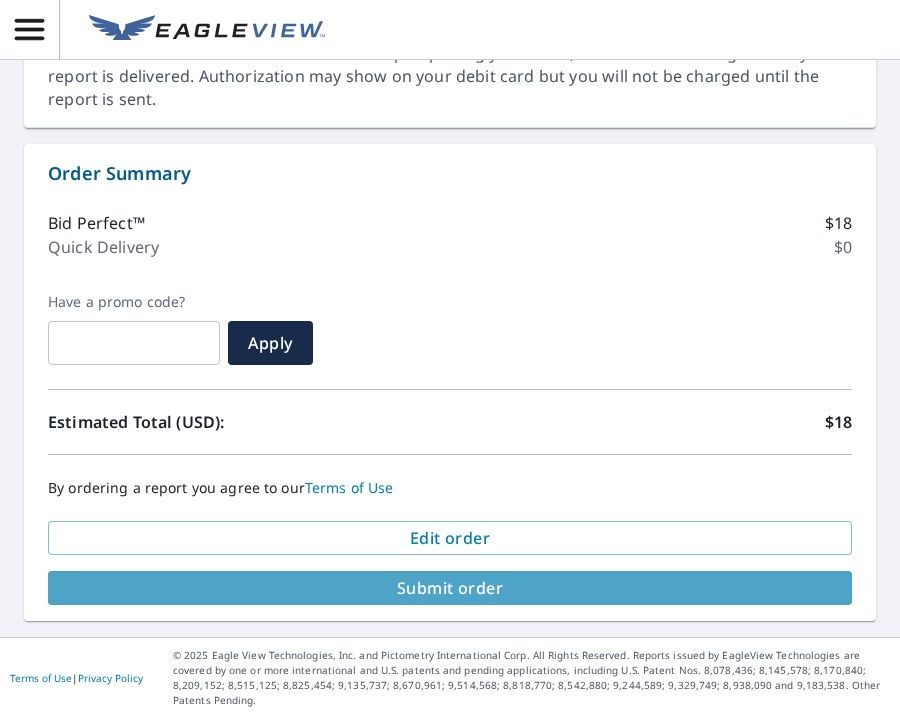 click on "Submit order" at bounding box center (450, 588) 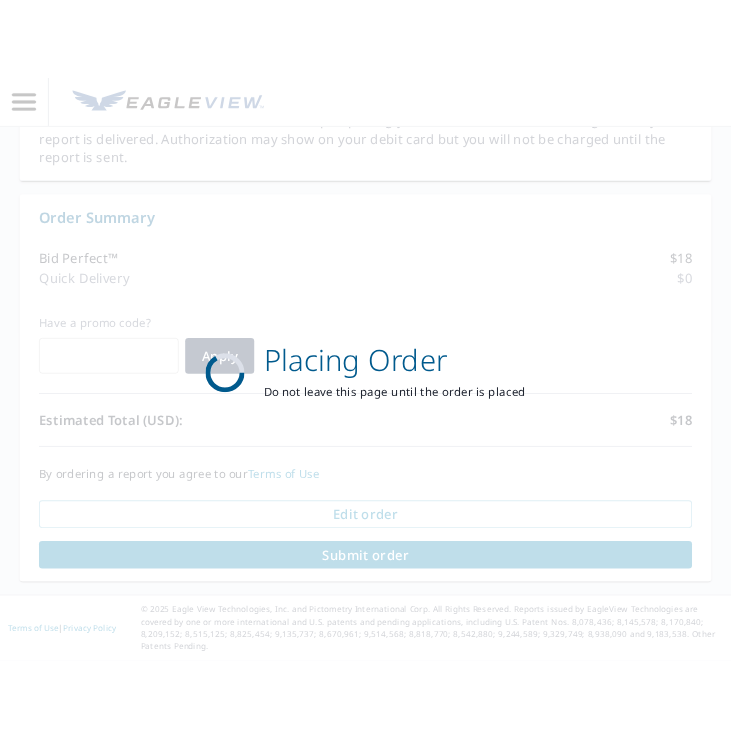 scroll, scrollTop: 750, scrollLeft: 0, axis: vertical 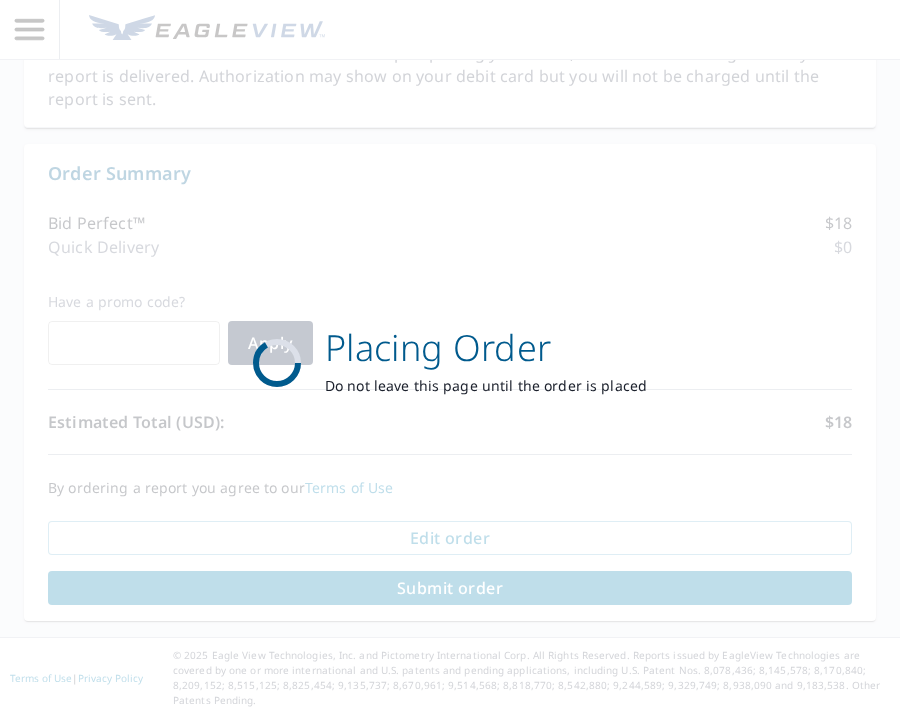 click on "Placing Order Do not leave this page until the order is placed" at bounding box center (450, 358) 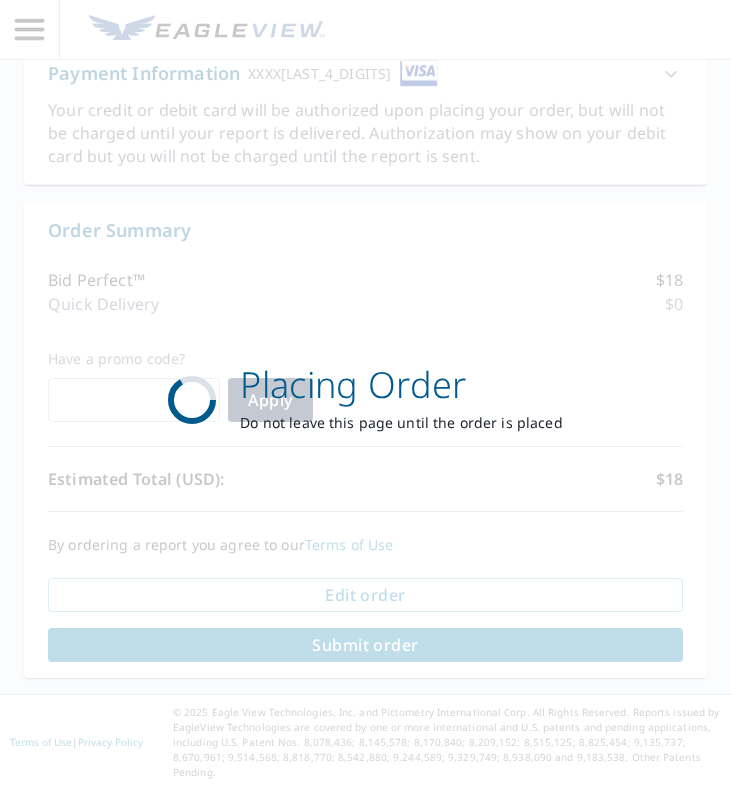 scroll, scrollTop: 692, scrollLeft: 0, axis: vertical 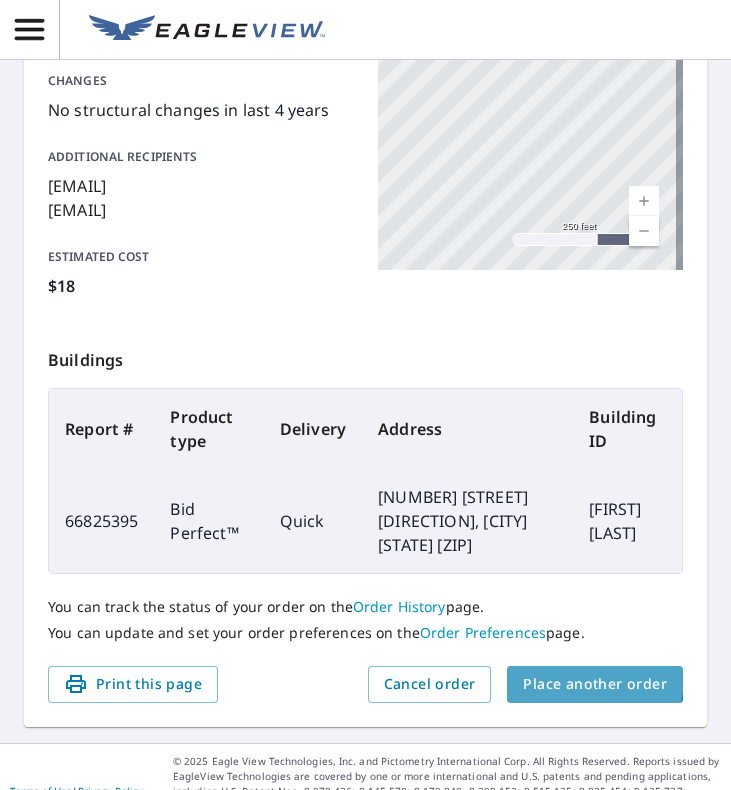 click on "Place another order" at bounding box center [595, 684] 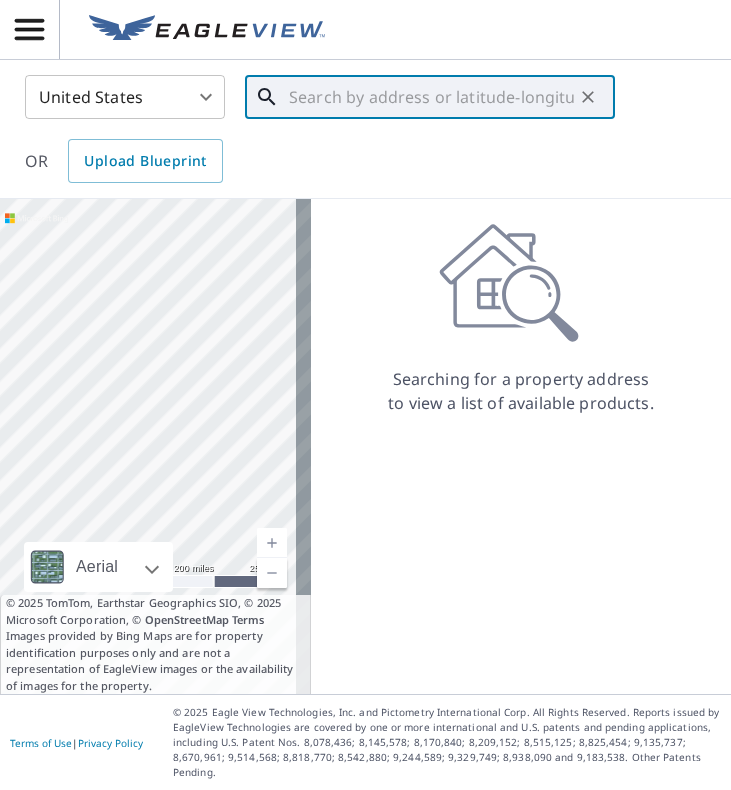 click at bounding box center [431, 97] 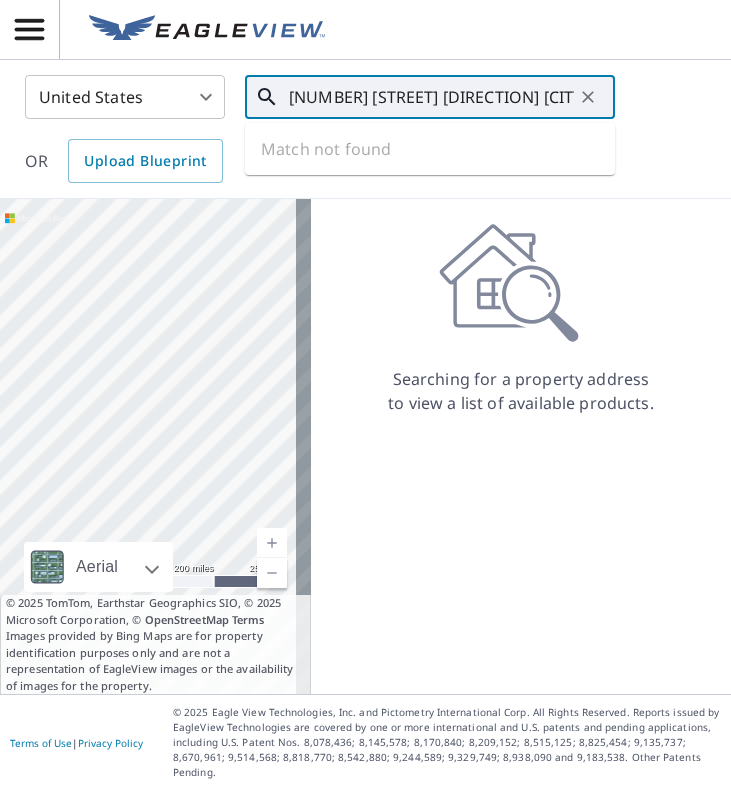 scroll, scrollTop: 0, scrollLeft: 109, axis: horizontal 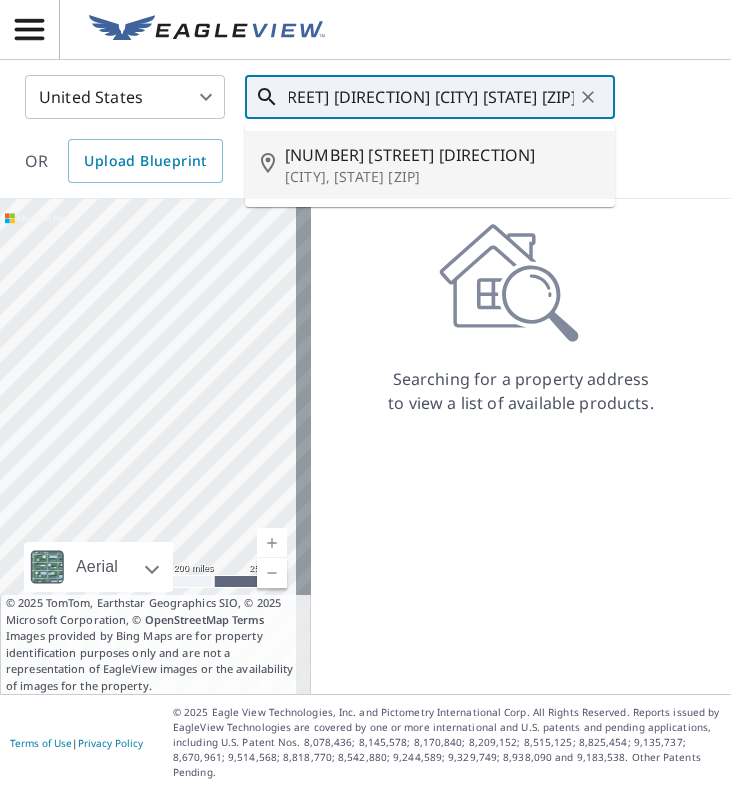 click on "[NUMBER] [STREET] [DIRECTION]" at bounding box center (442, 155) 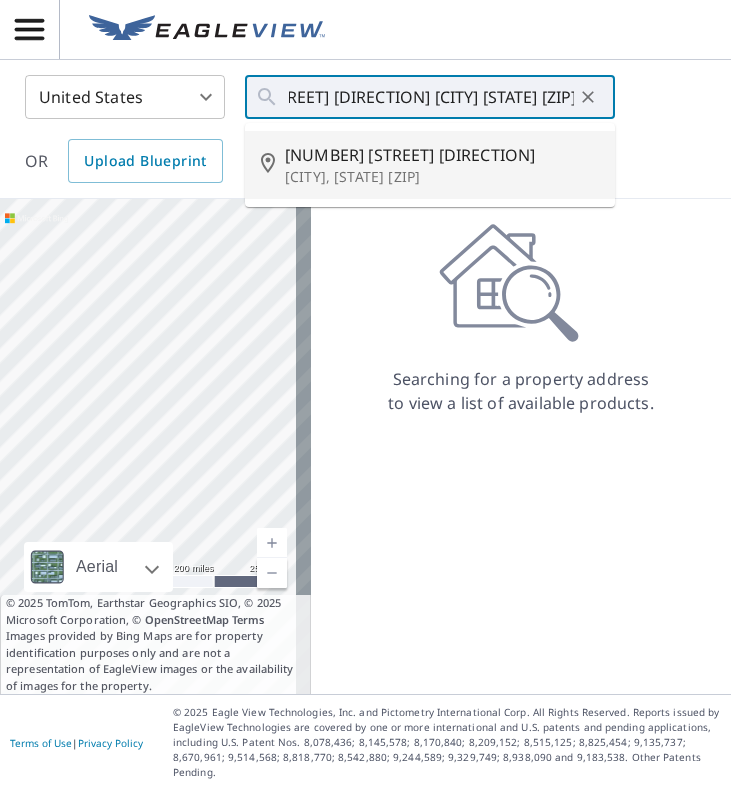 type on "[NUMBER] [STREET] [DIRECTION] [CITY], [STATE] [ZIP]" 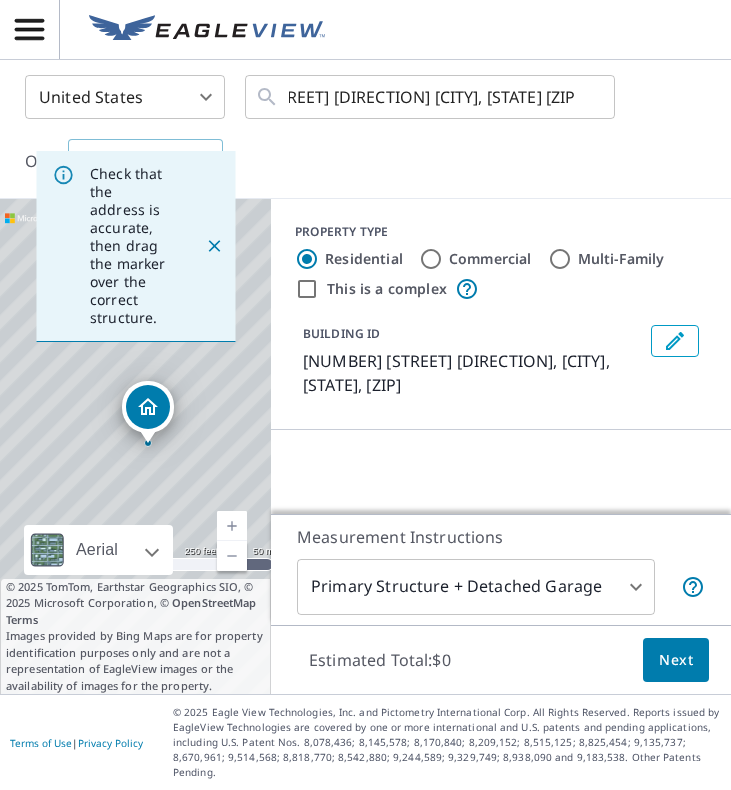 scroll, scrollTop: 0, scrollLeft: 0, axis: both 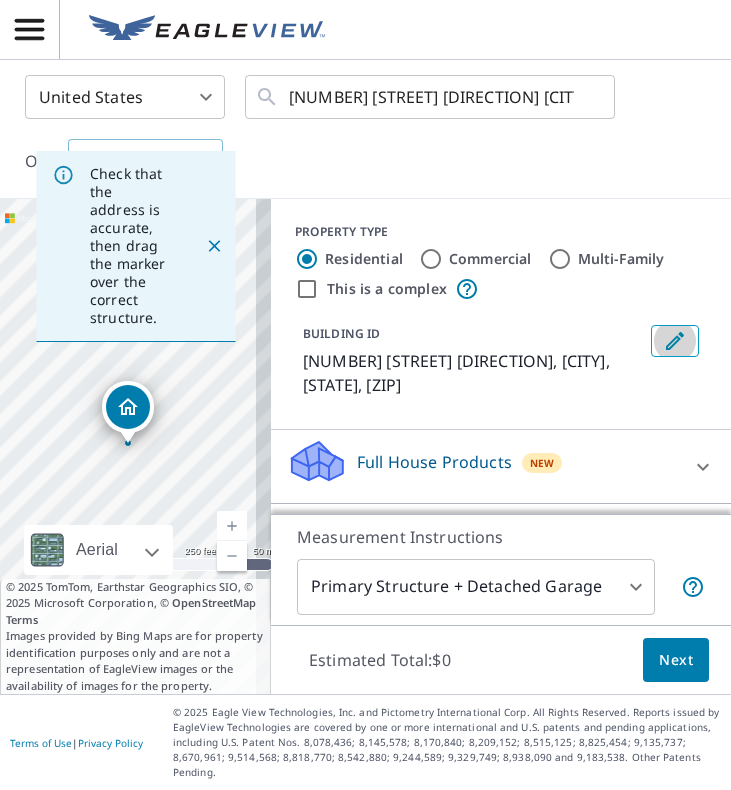 click 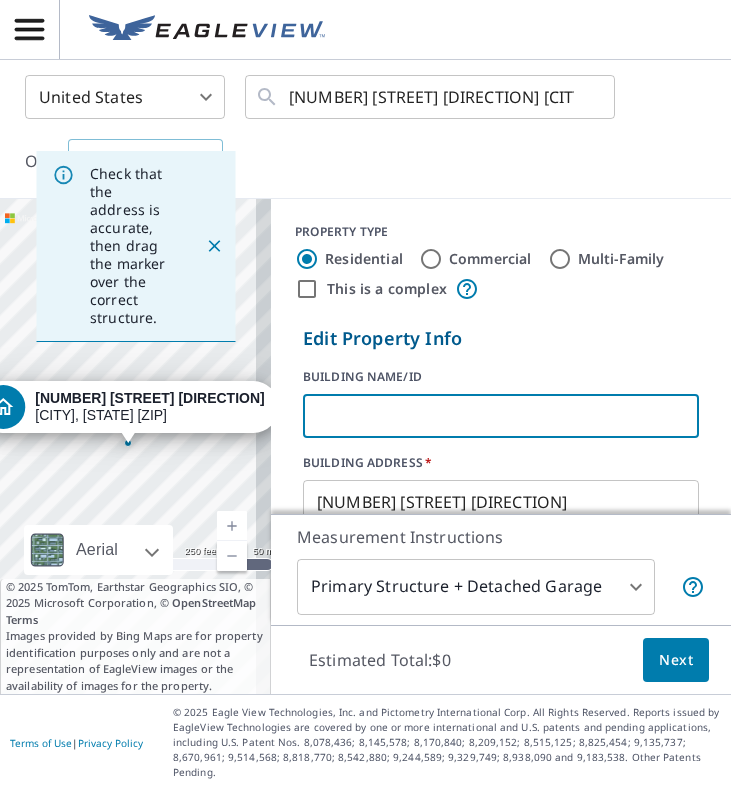 click at bounding box center (501, 416) 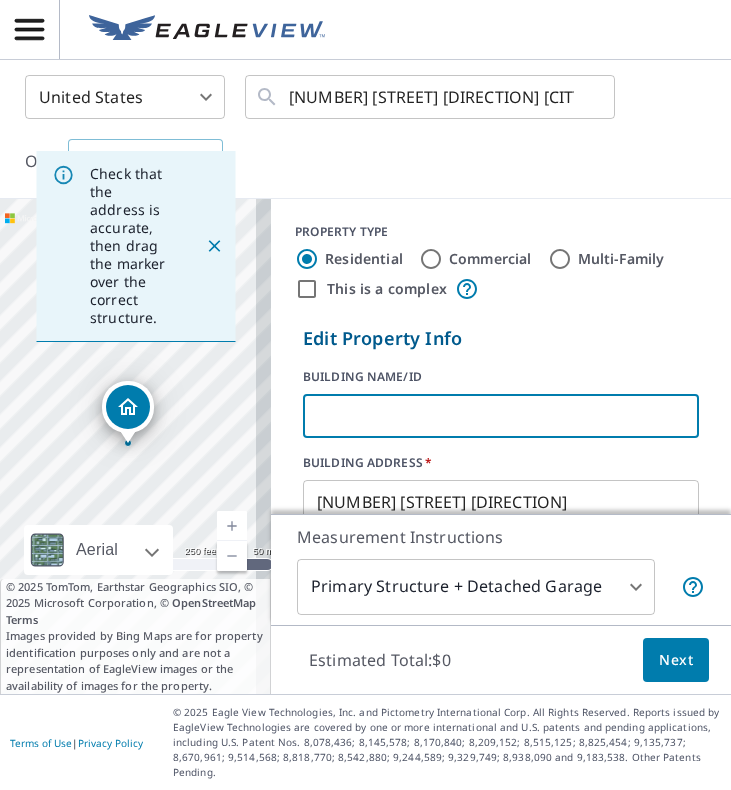 click at bounding box center [501, 416] 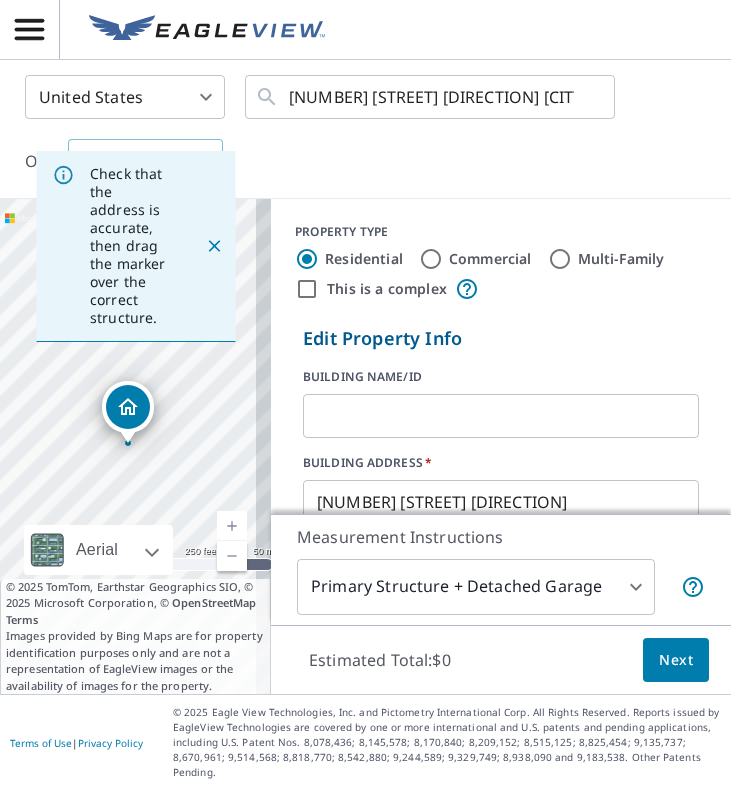 drag, startPoint x: 454, startPoint y: 373, endPoint x: 430, endPoint y: 405, distance: 40 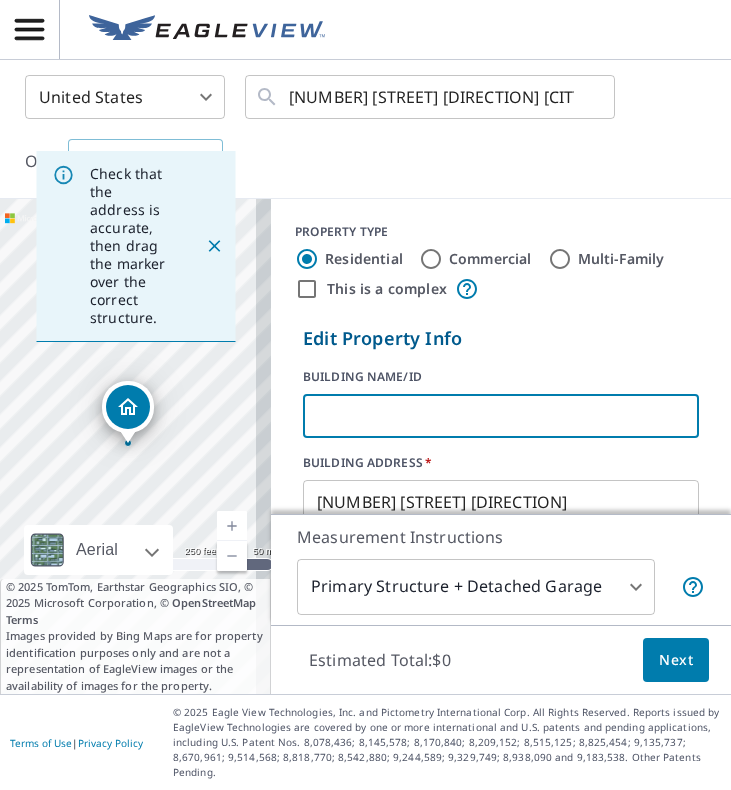 click at bounding box center (501, 416) 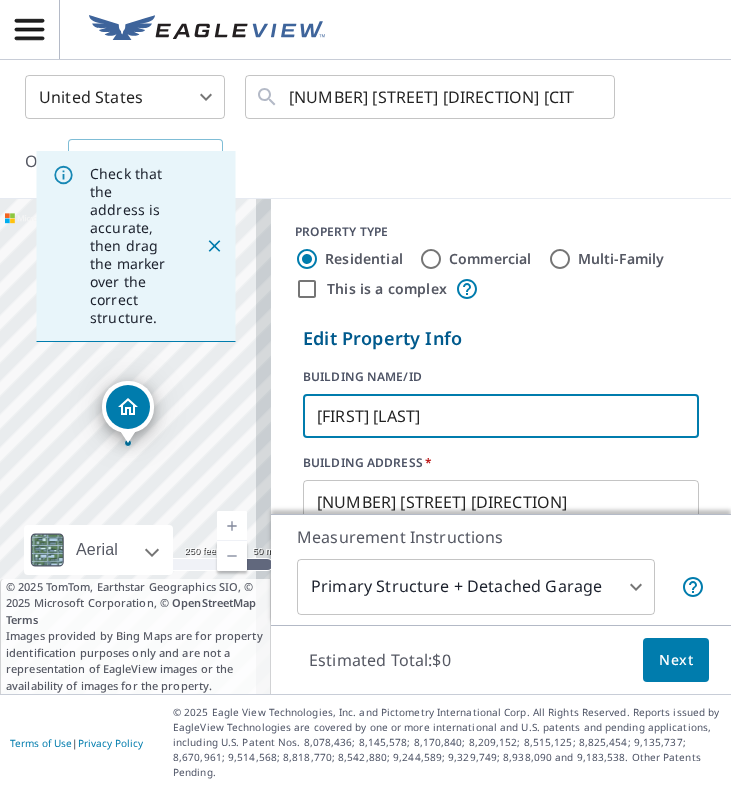 type on "[FIRST] [LAST]" 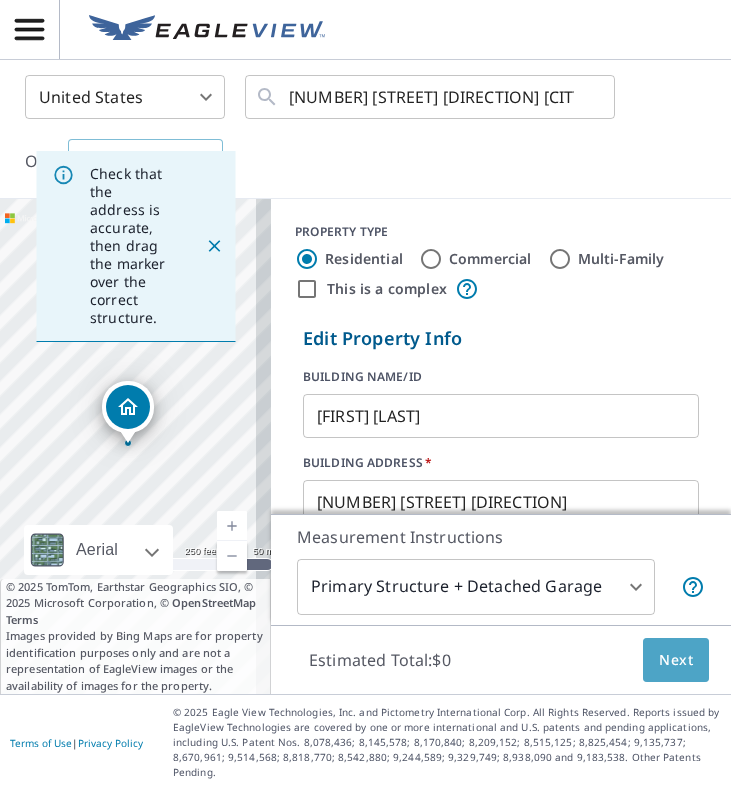 click on "Next" at bounding box center (676, 660) 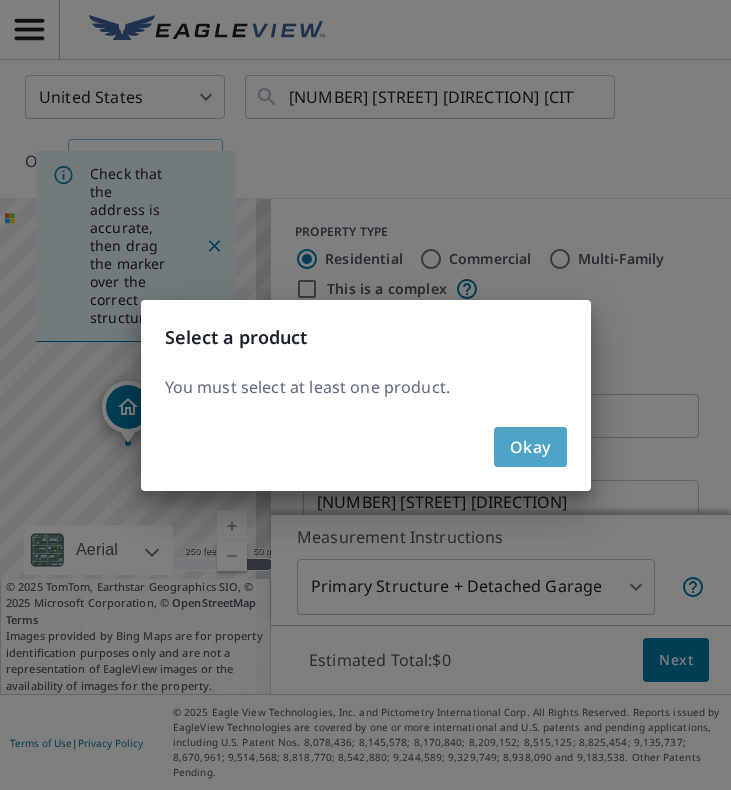 click on "Okay" at bounding box center (530, 447) 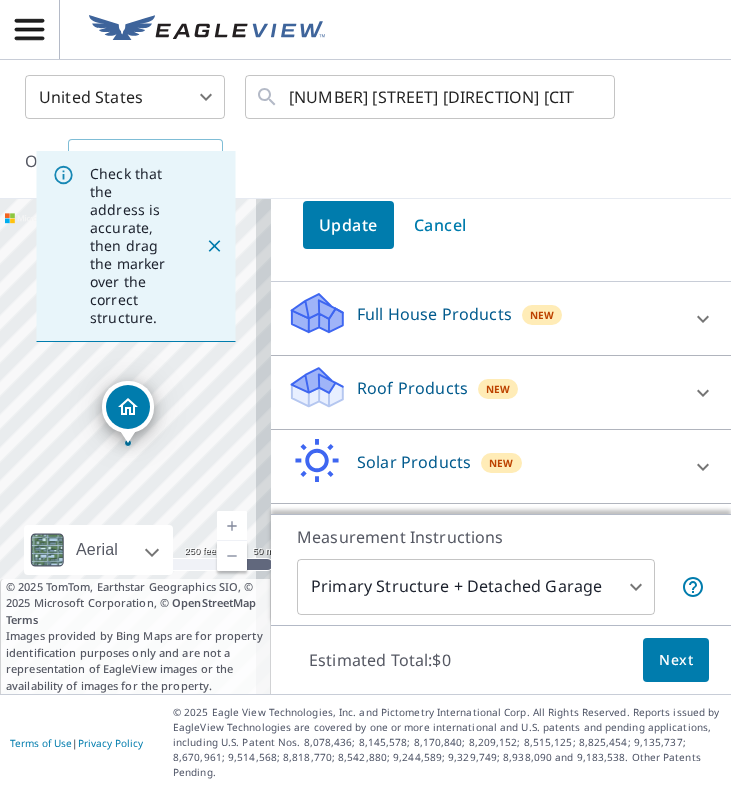 scroll, scrollTop: 431, scrollLeft: 0, axis: vertical 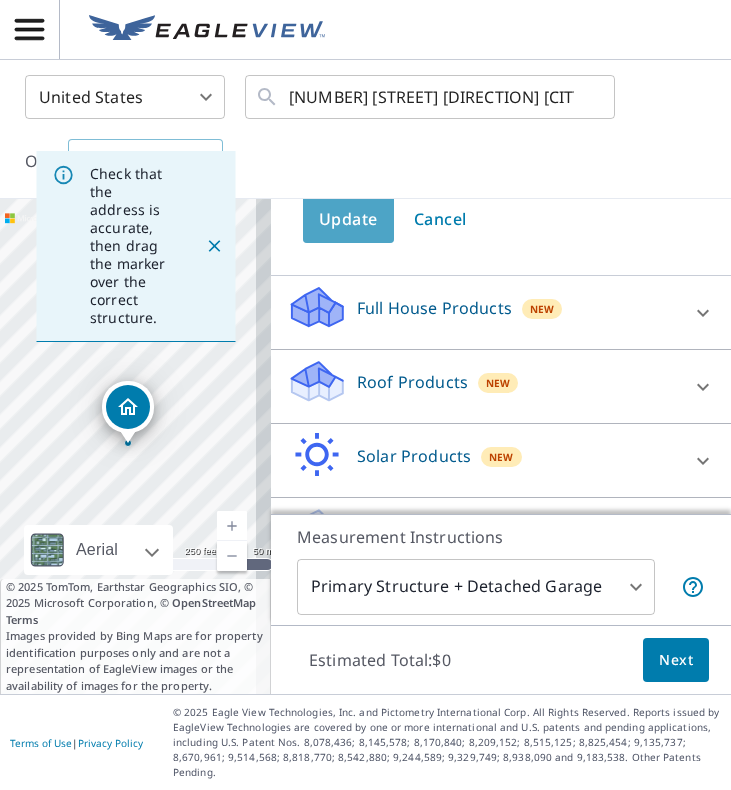 click on "Update" at bounding box center [348, 219] 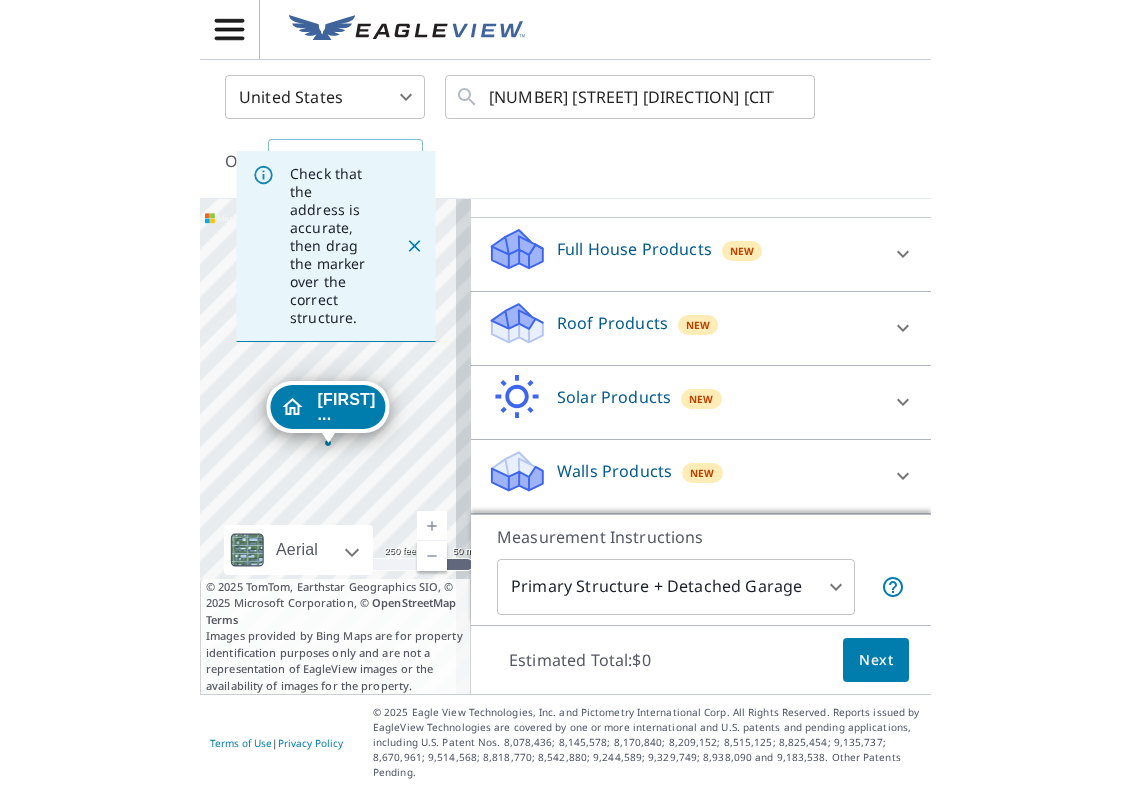 scroll, scrollTop: 214, scrollLeft: 0, axis: vertical 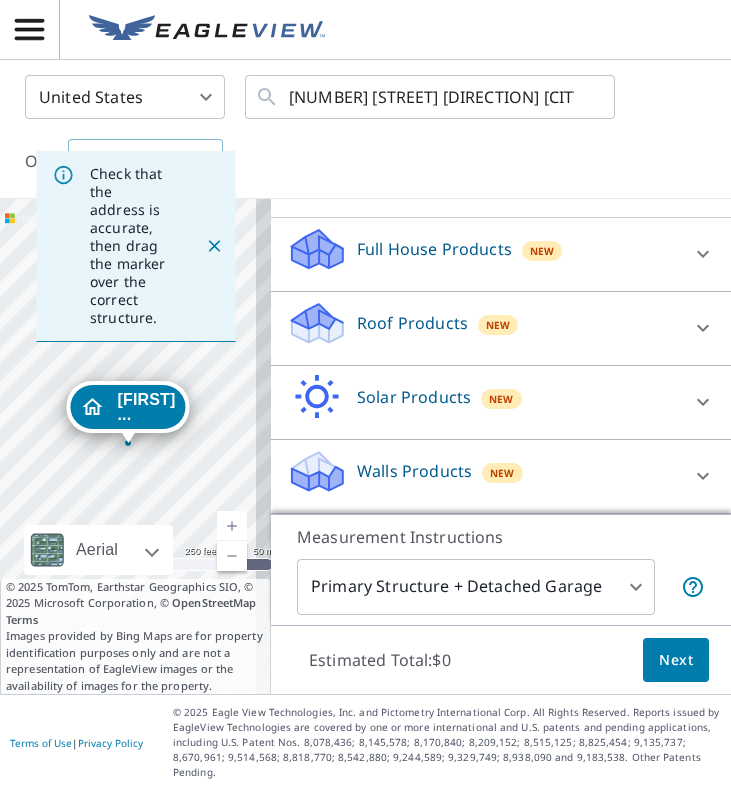 click on "Roof Products New" at bounding box center (483, 328) 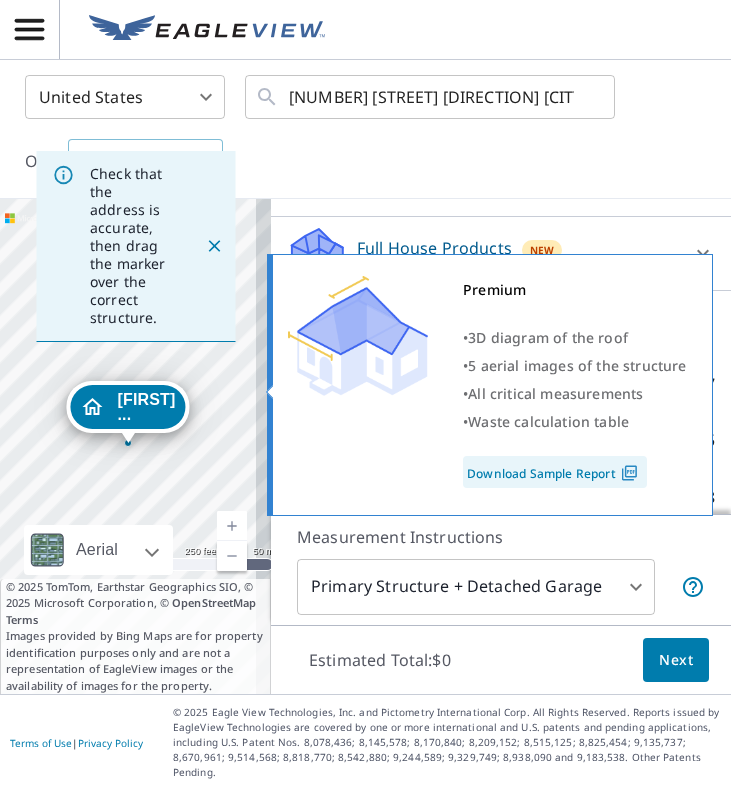 click at bounding box center (358, 336) 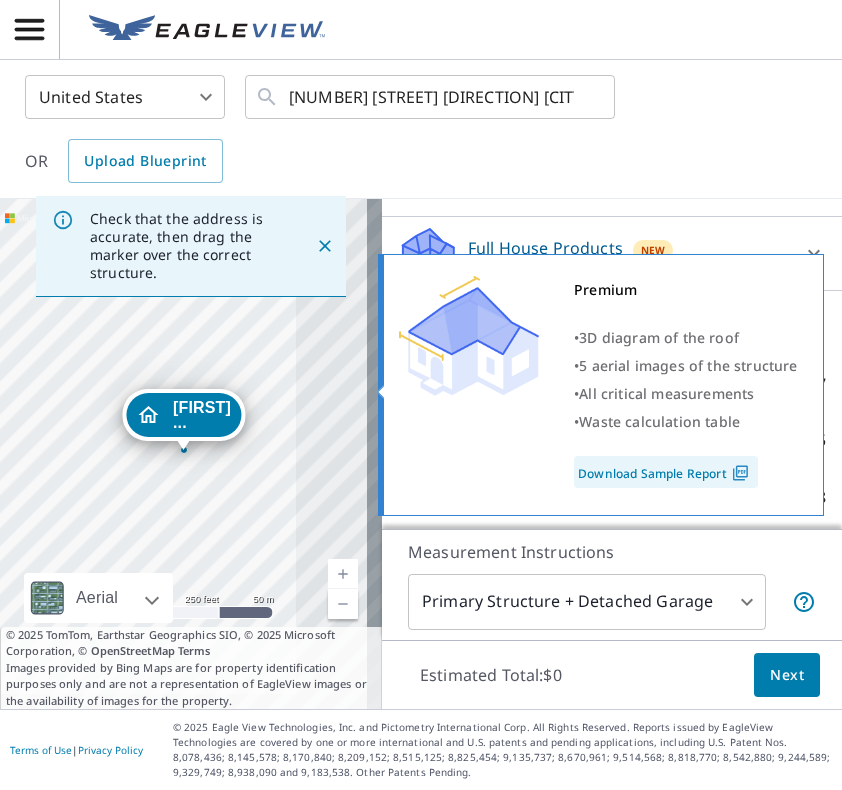 click on "Premium • 3D diagram of the roof • 5 aerial images of the structure • All critical measurements • Waste calculation table Download Sample Report" at bounding box center (601, 385) 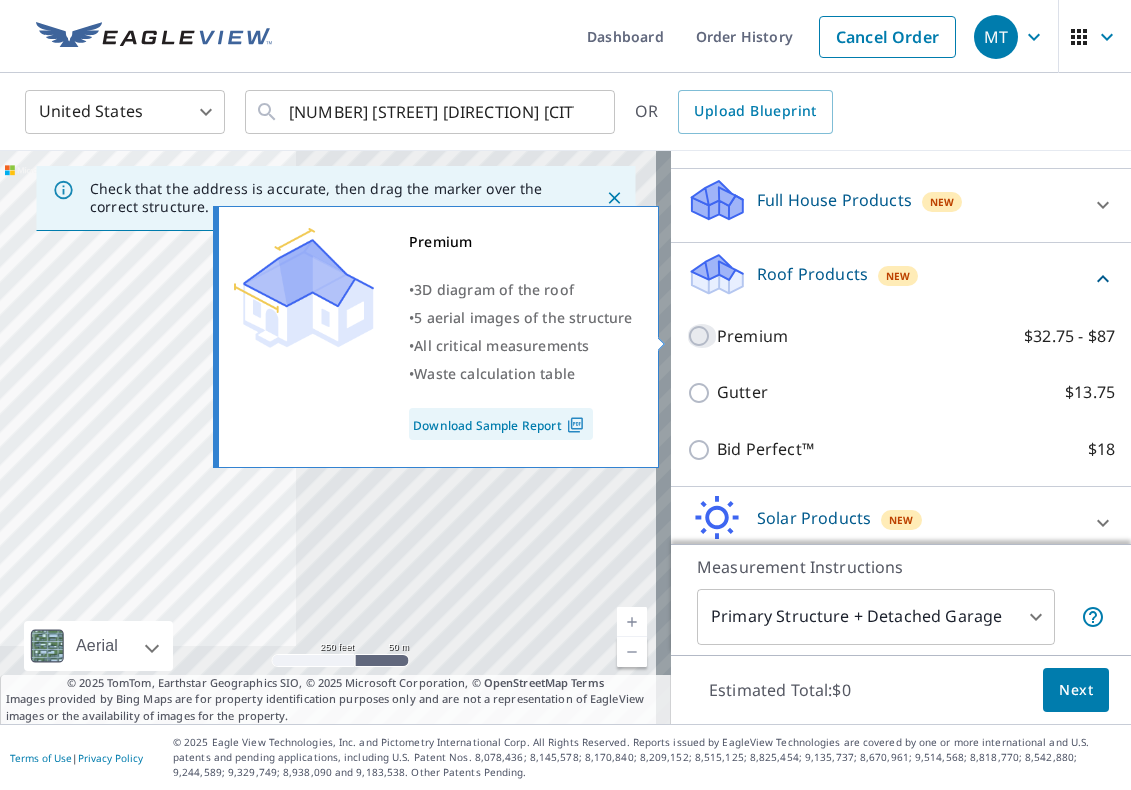 click on "Premium $32.75 - $87" at bounding box center [702, 336] 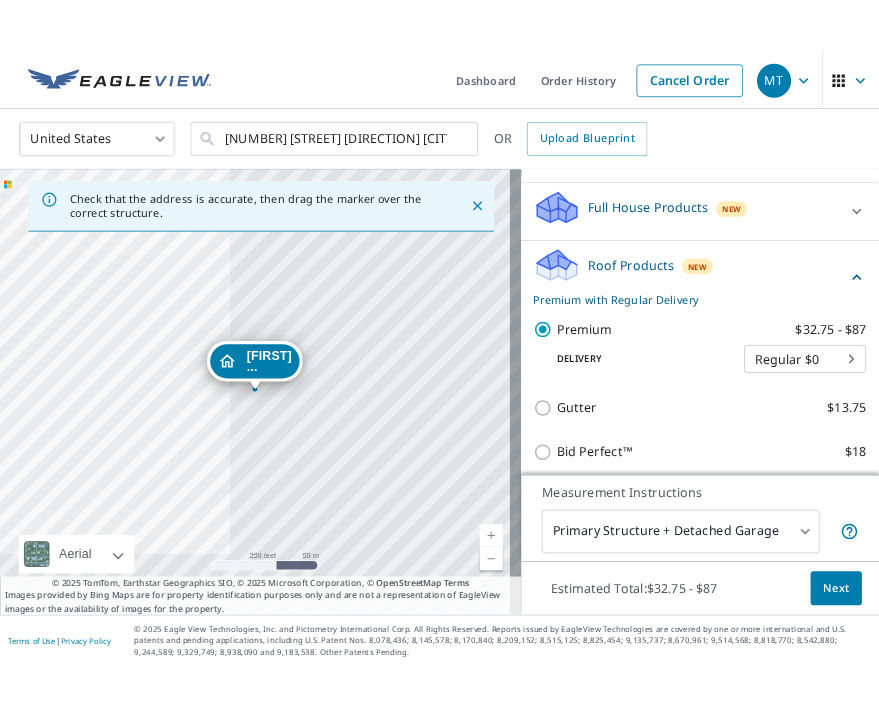 scroll, scrollTop: 372, scrollLeft: 0, axis: vertical 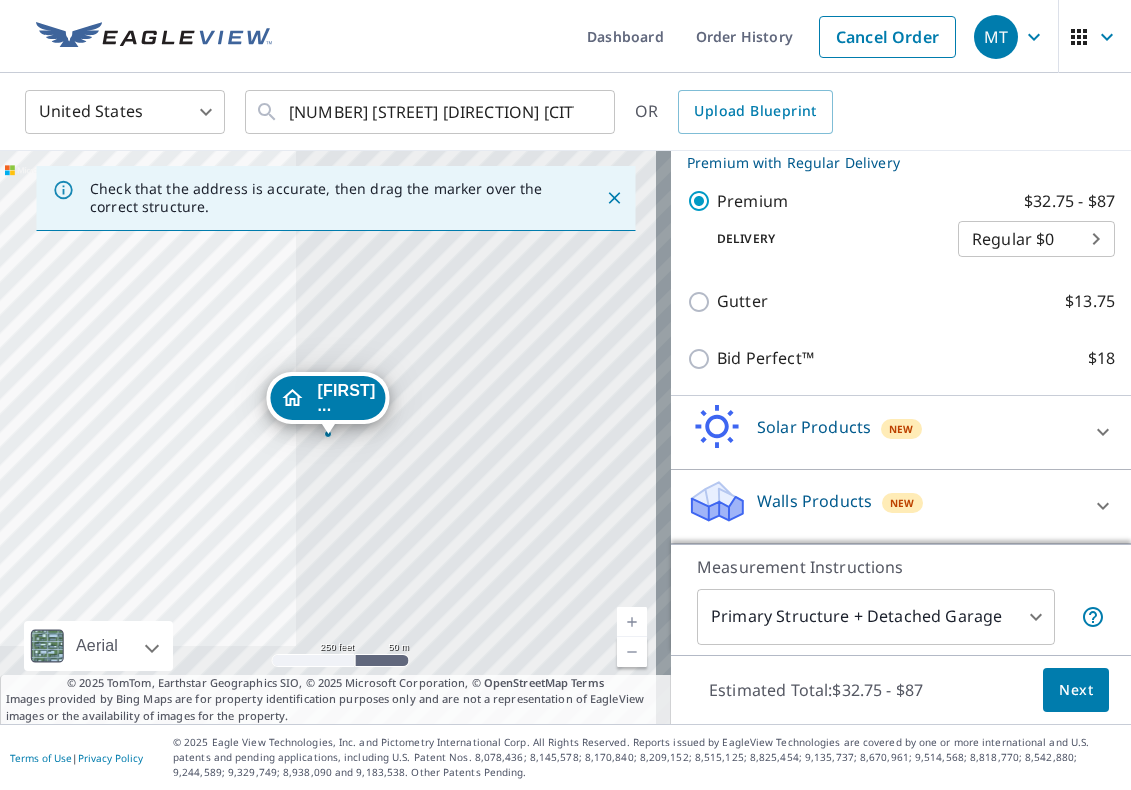 click on "Next" at bounding box center [1076, 690] 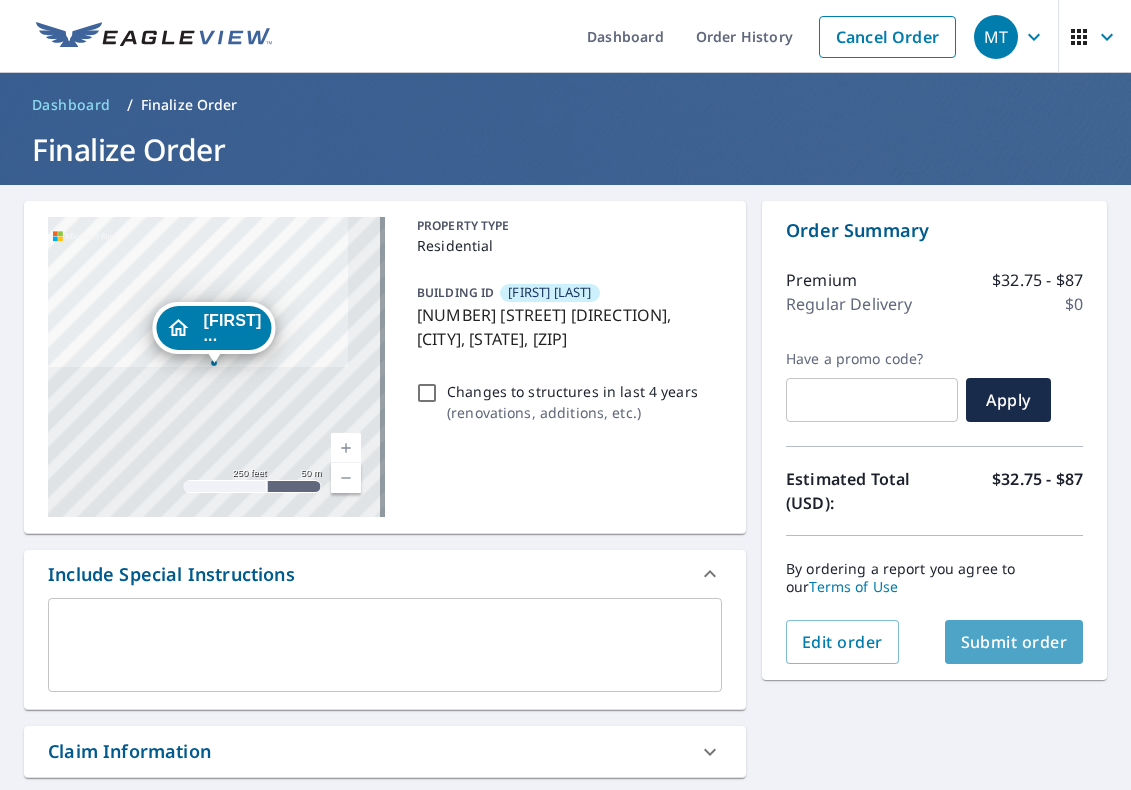 click on "Submit order" at bounding box center [1014, 642] 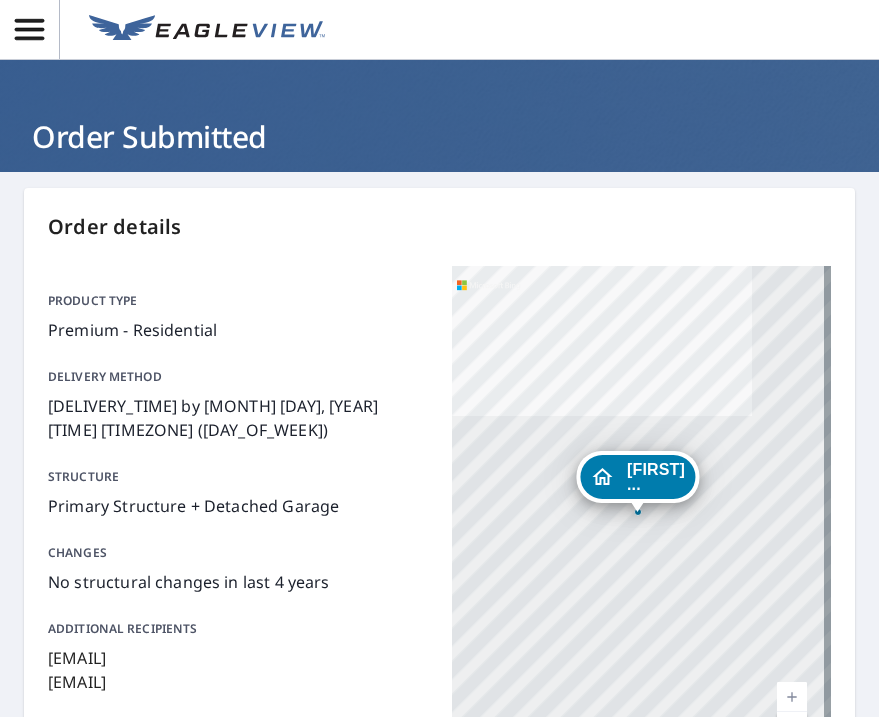 click at bounding box center (207, 30) 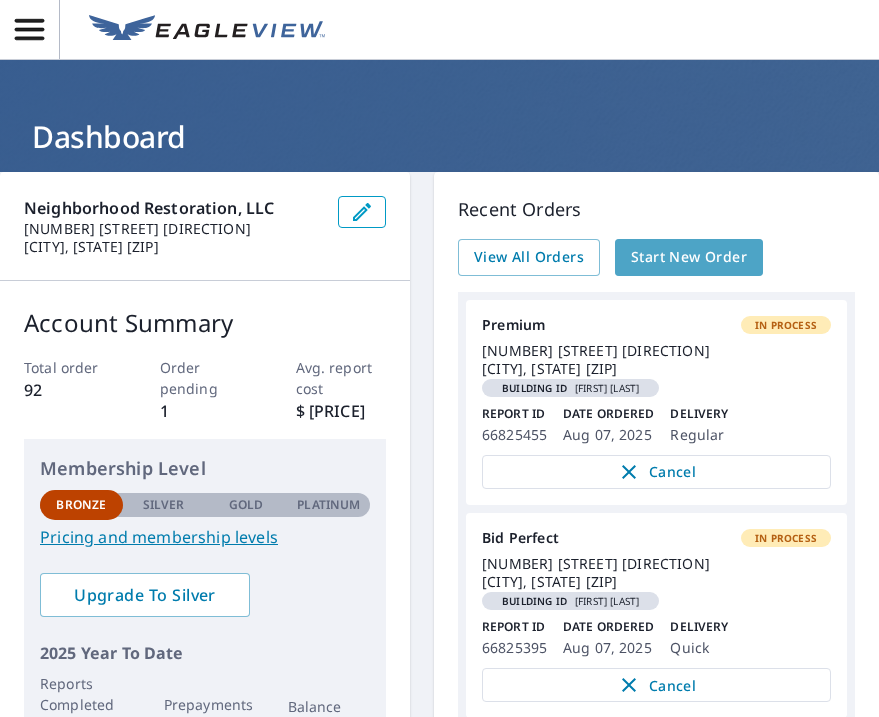 click on "Start New Order" at bounding box center (689, 257) 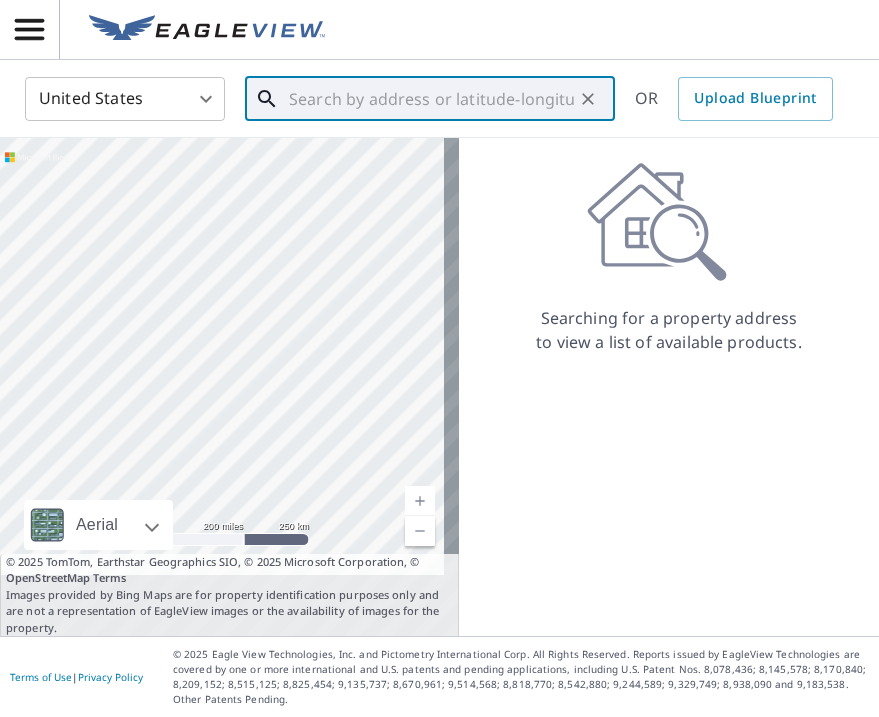 click at bounding box center (431, 99) 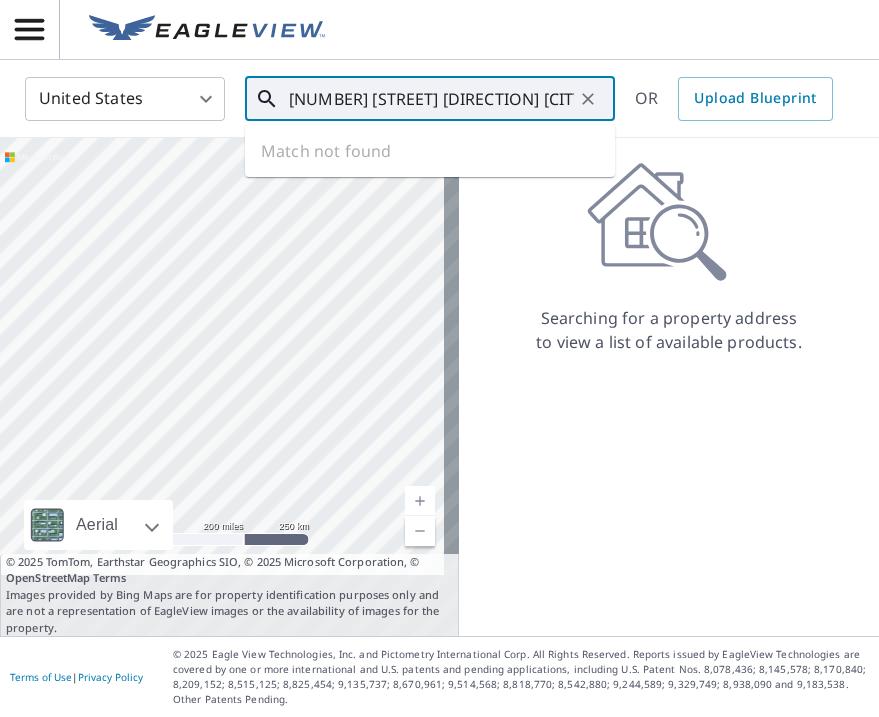 scroll, scrollTop: 0, scrollLeft: 109, axis: horizontal 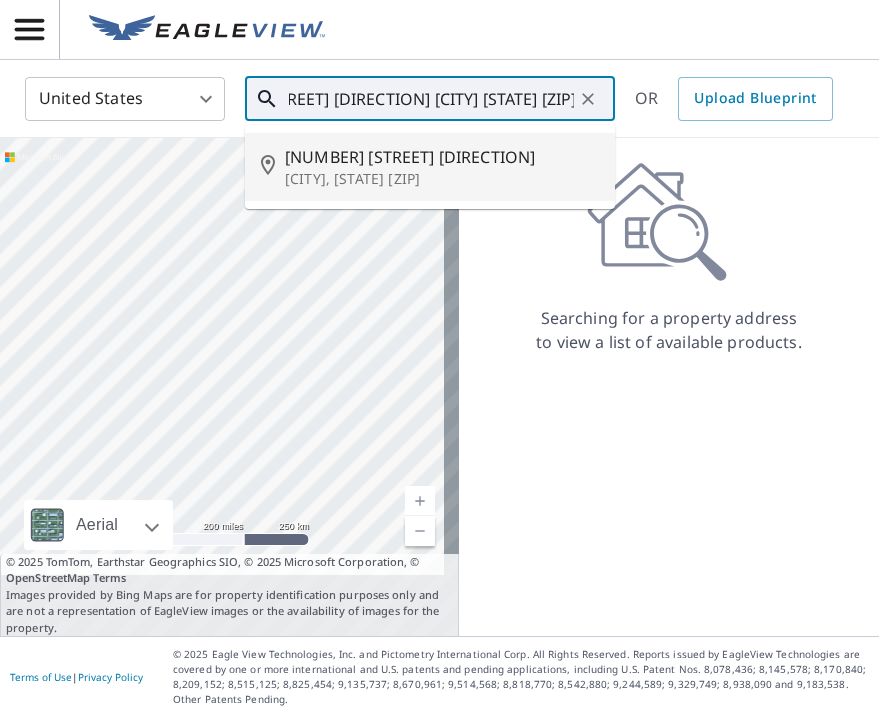 click on "[NUMBER] [STREET] [DIRECTION]" at bounding box center [442, 157] 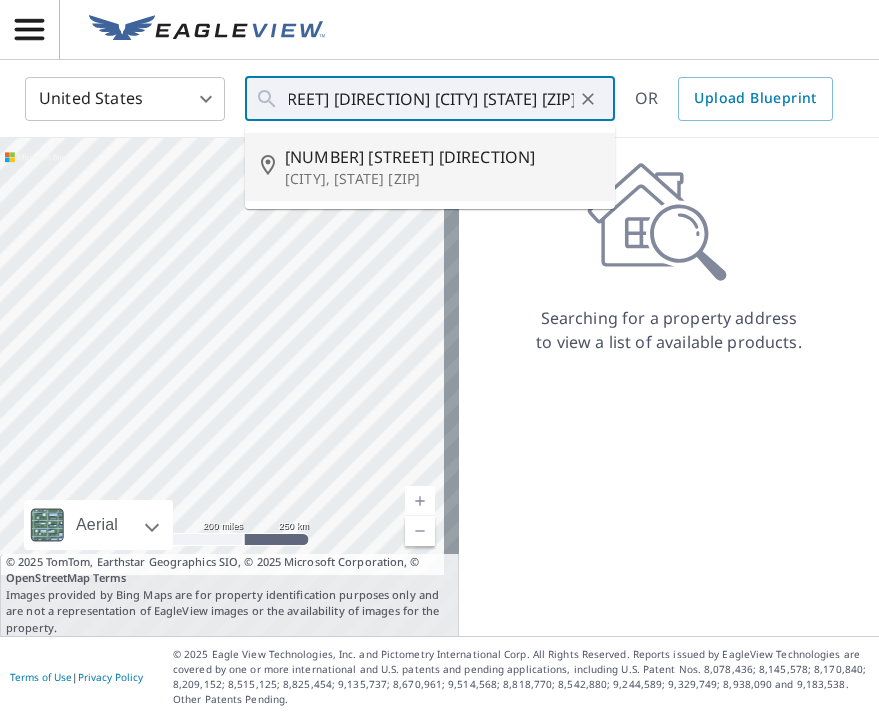 type on "[NUMBER] [STREET] [DIRECTION] [CITY], [STATE] [ZIP]" 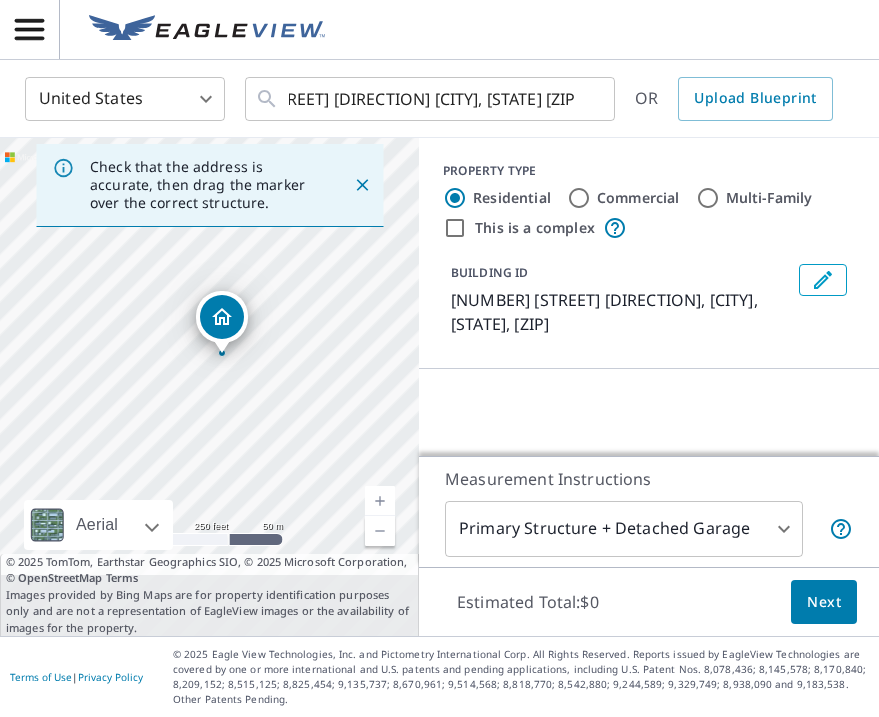 scroll, scrollTop: 0, scrollLeft: 0, axis: both 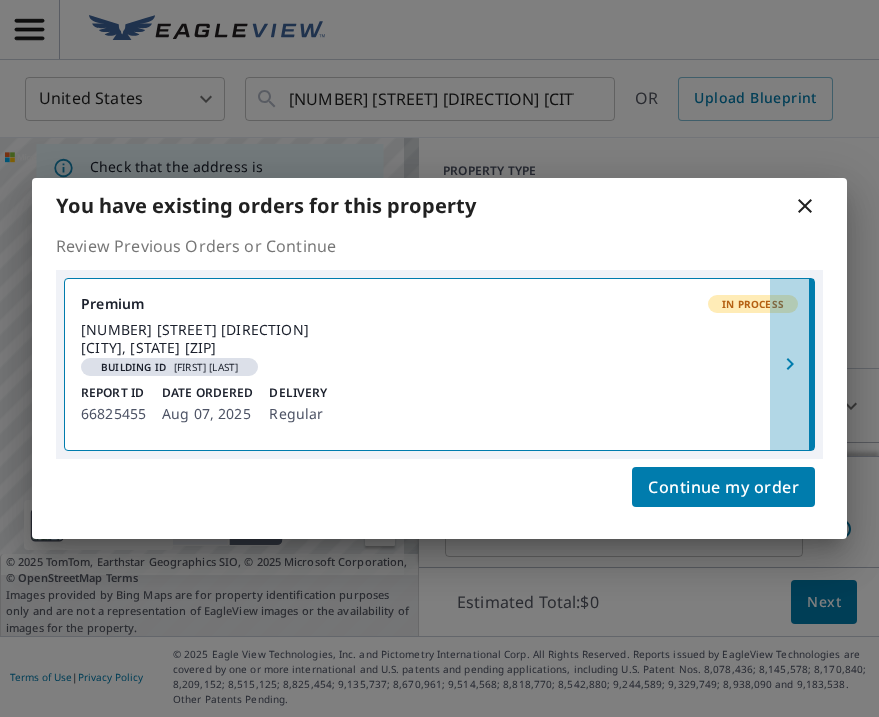 click at bounding box center [792, 364] 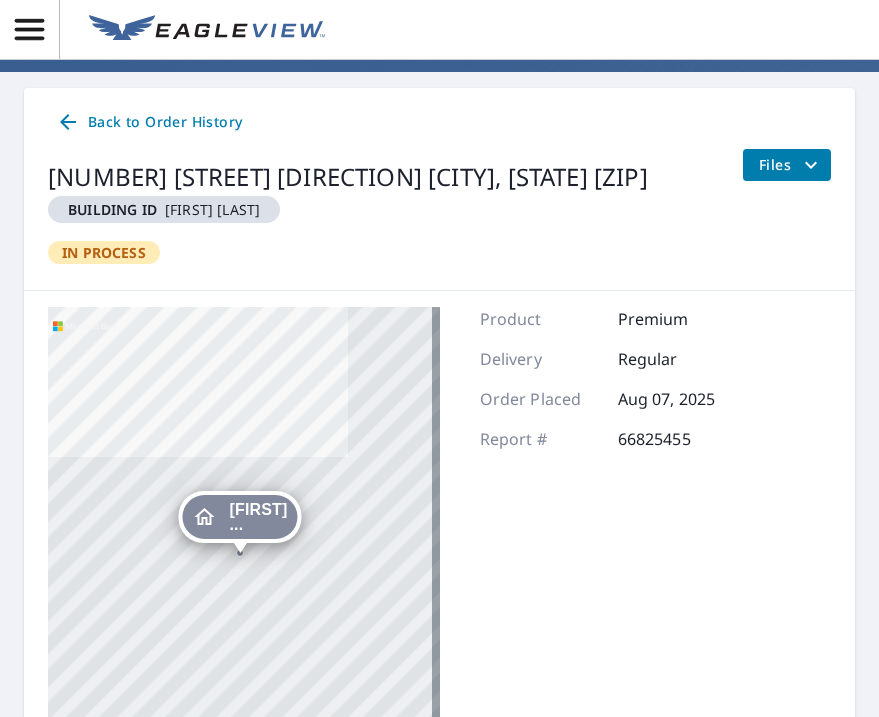 scroll, scrollTop: 94, scrollLeft: 0, axis: vertical 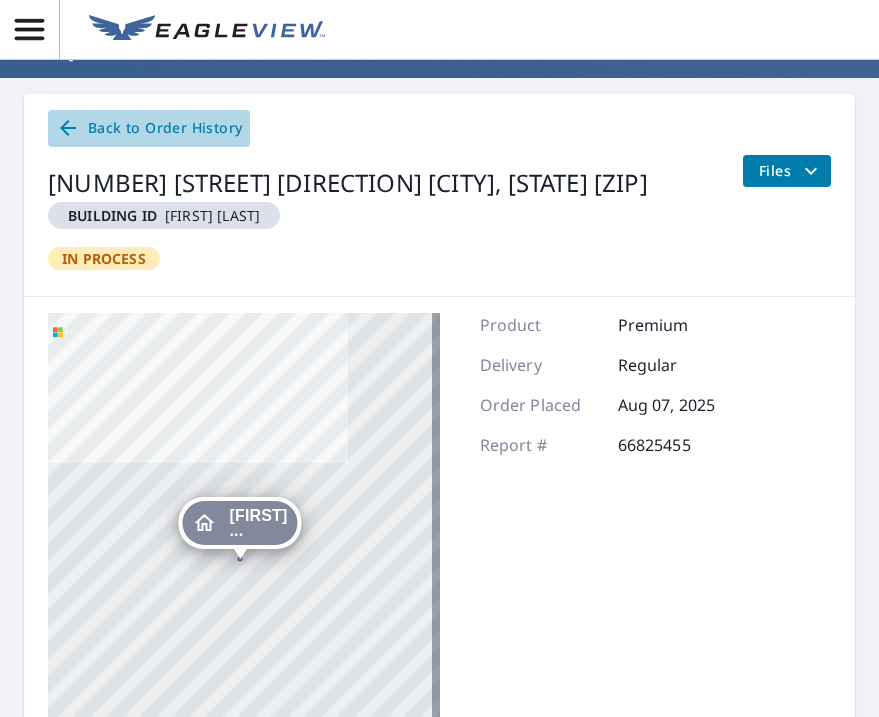 click 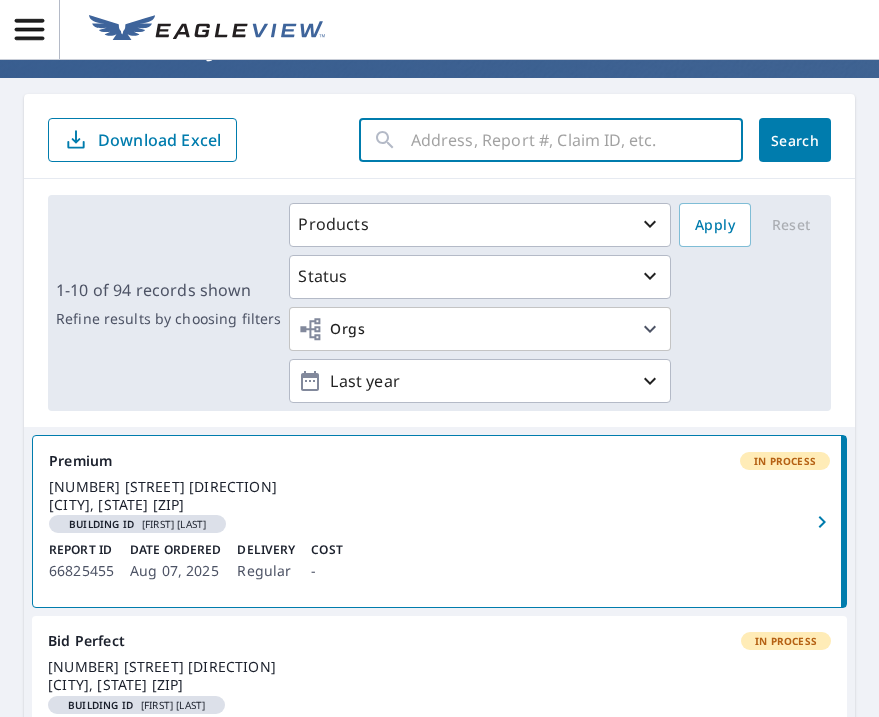 click at bounding box center (577, 140) 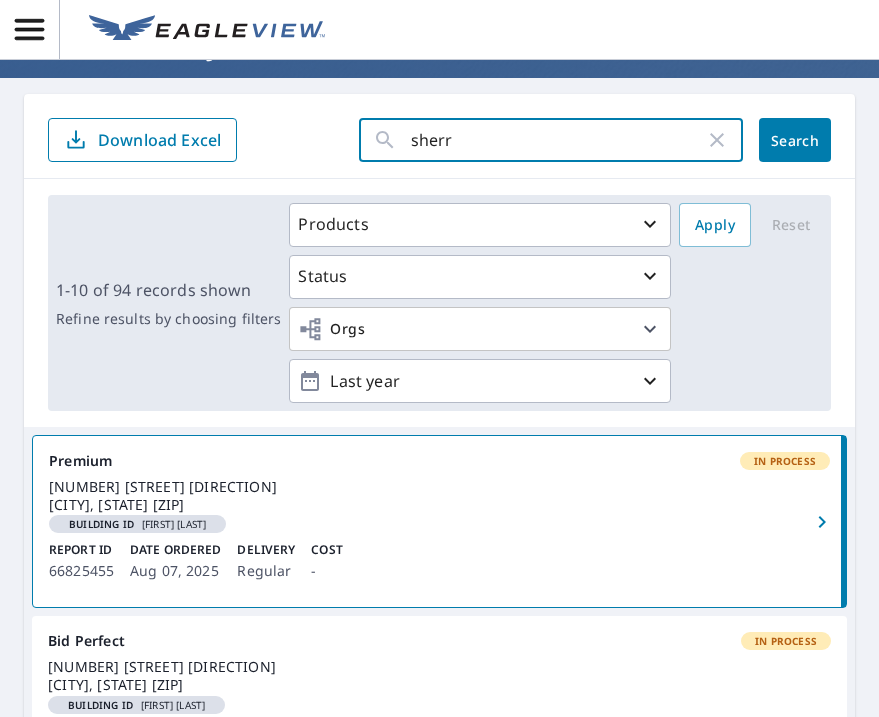 type on "[FIRST]" 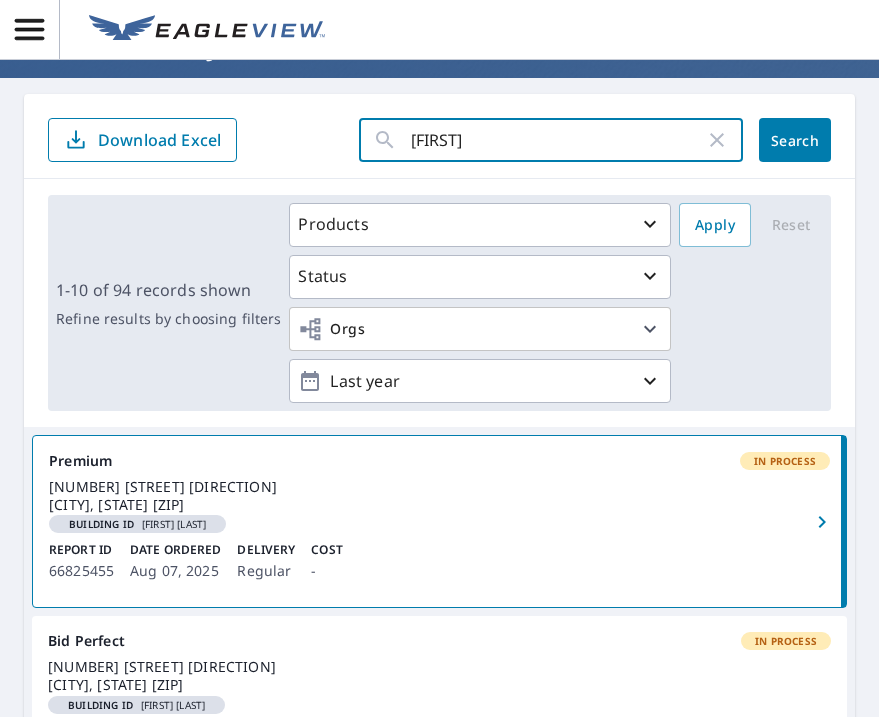 click on "Search" 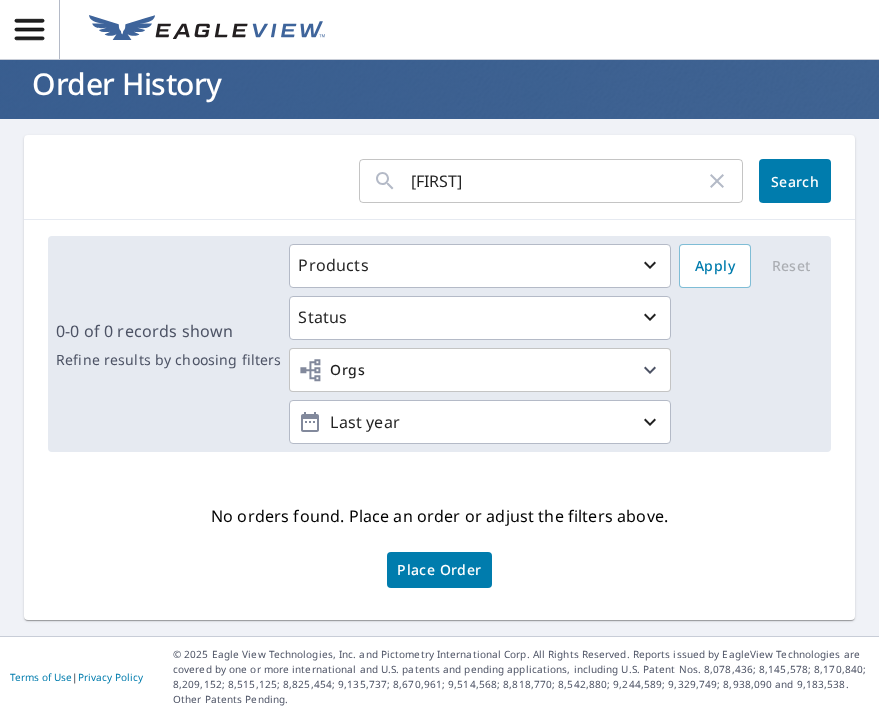 scroll, scrollTop: 53, scrollLeft: 0, axis: vertical 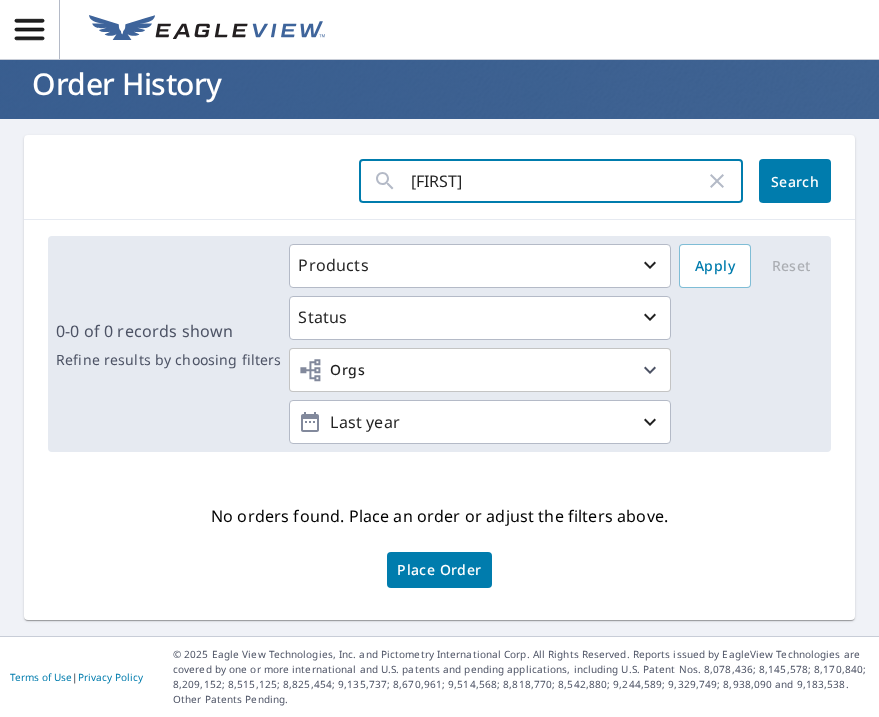 click on "[FIRST]" at bounding box center (558, 181) 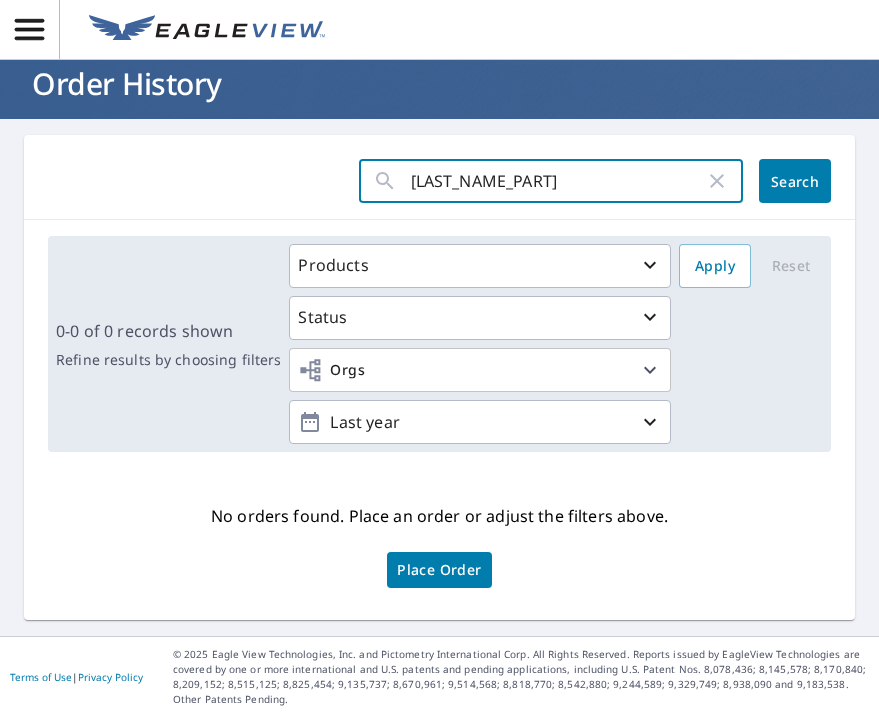 type on "hill" 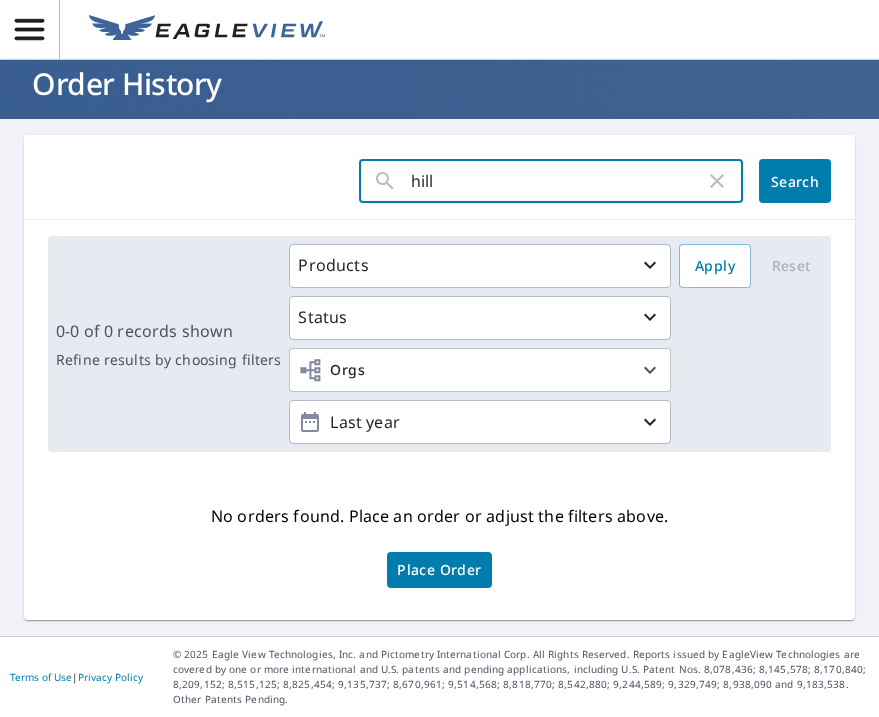 click on "Search" 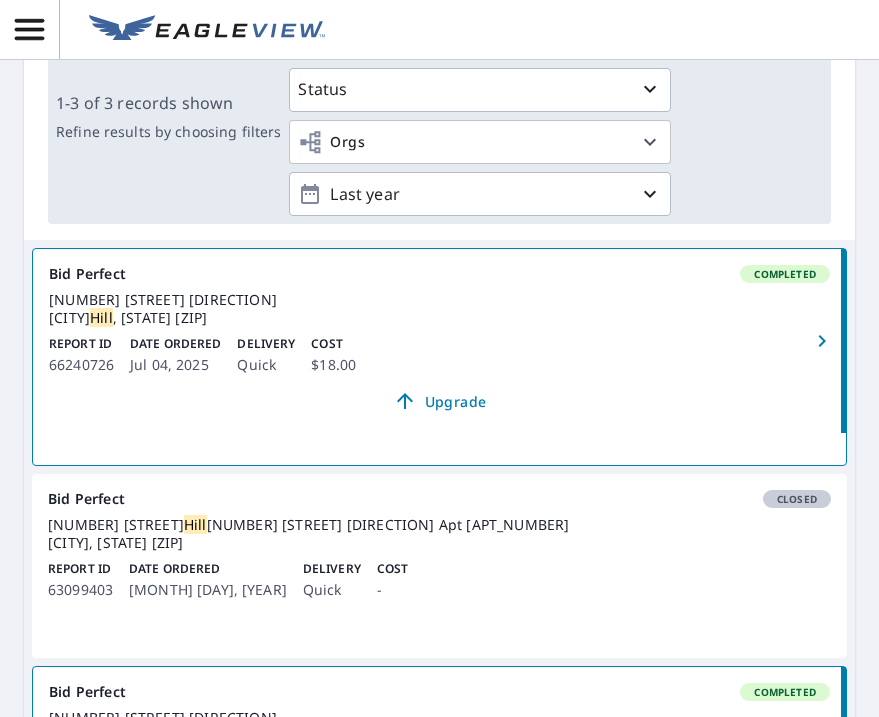scroll, scrollTop: 553, scrollLeft: 0, axis: vertical 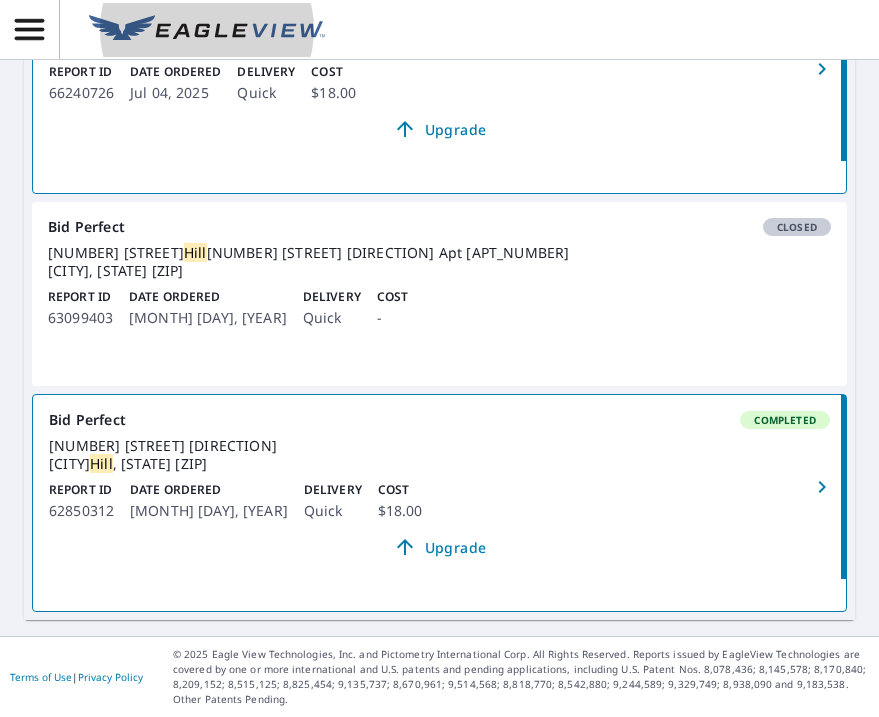 click at bounding box center [207, 30] 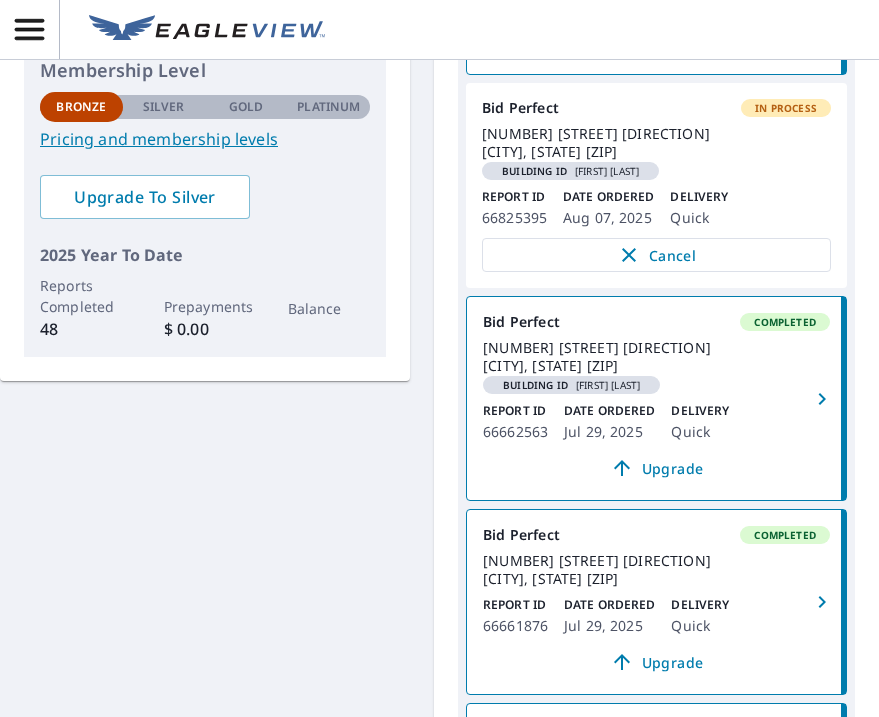 scroll, scrollTop: 0, scrollLeft: 0, axis: both 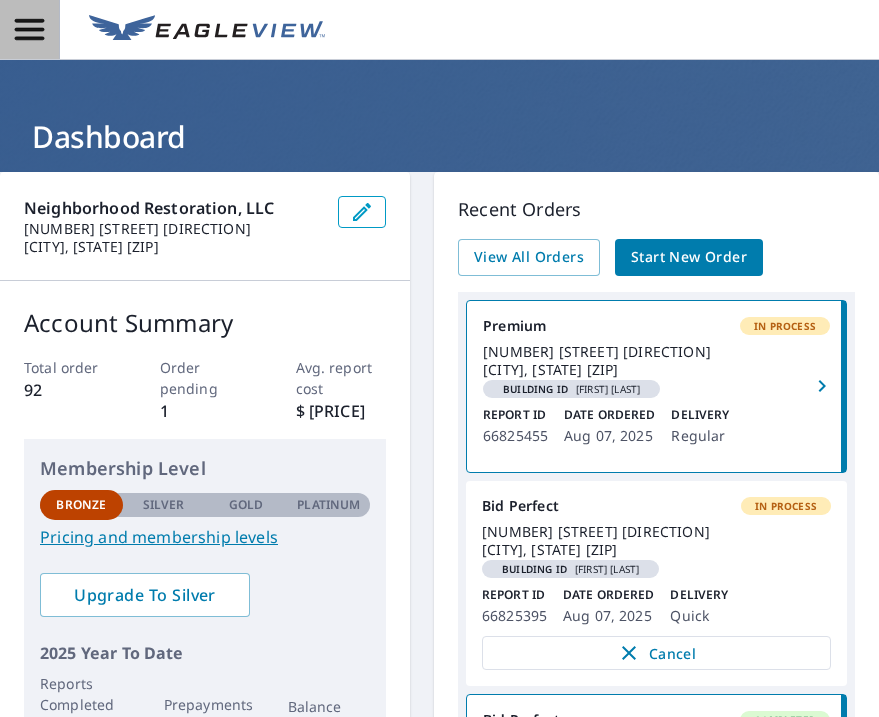 click at bounding box center [29, 29] 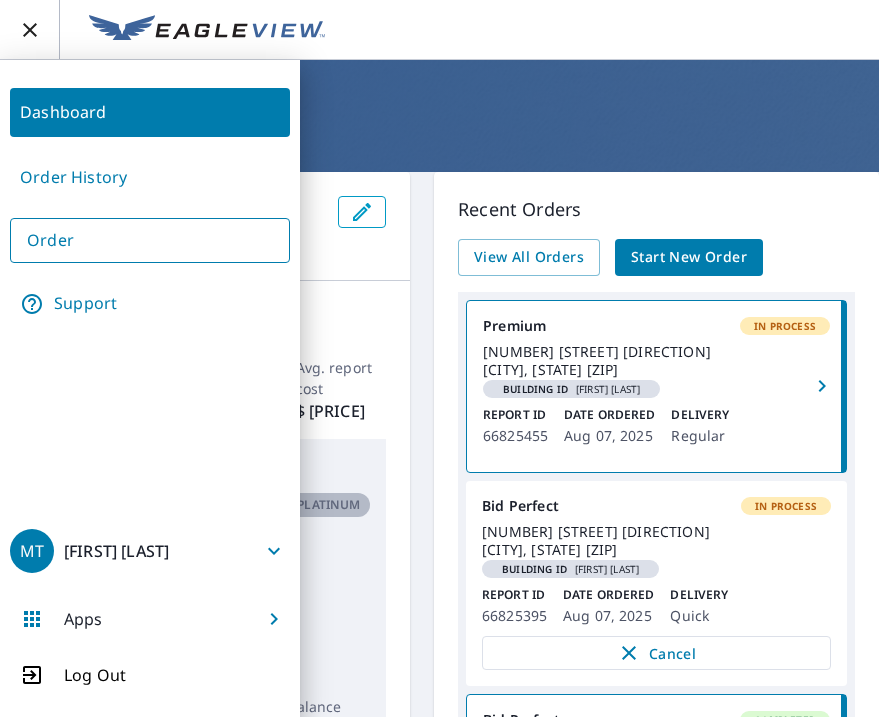 click on "Order" at bounding box center (150, 240) 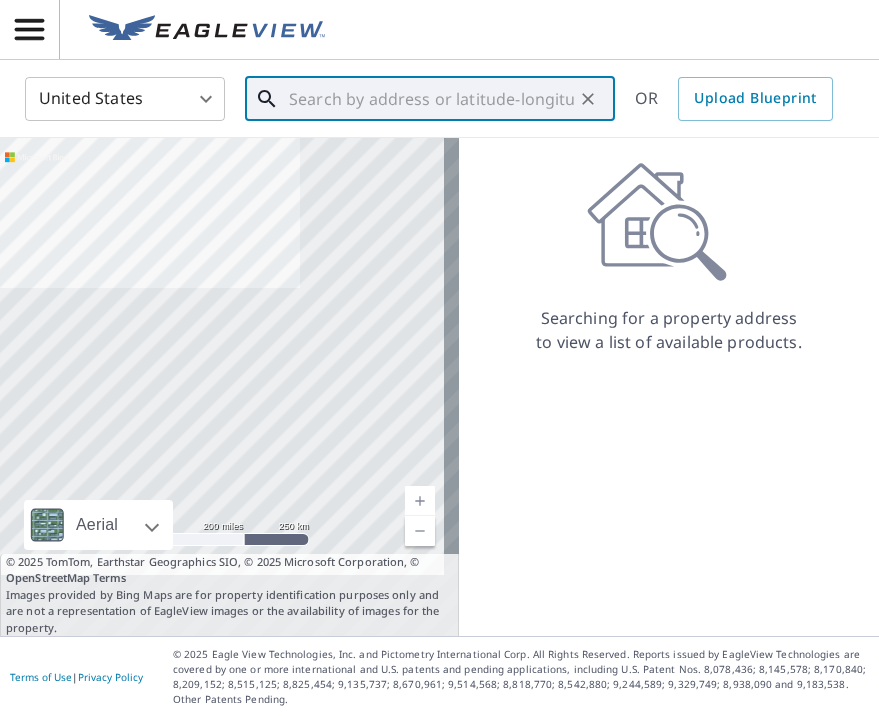 click at bounding box center (431, 99) 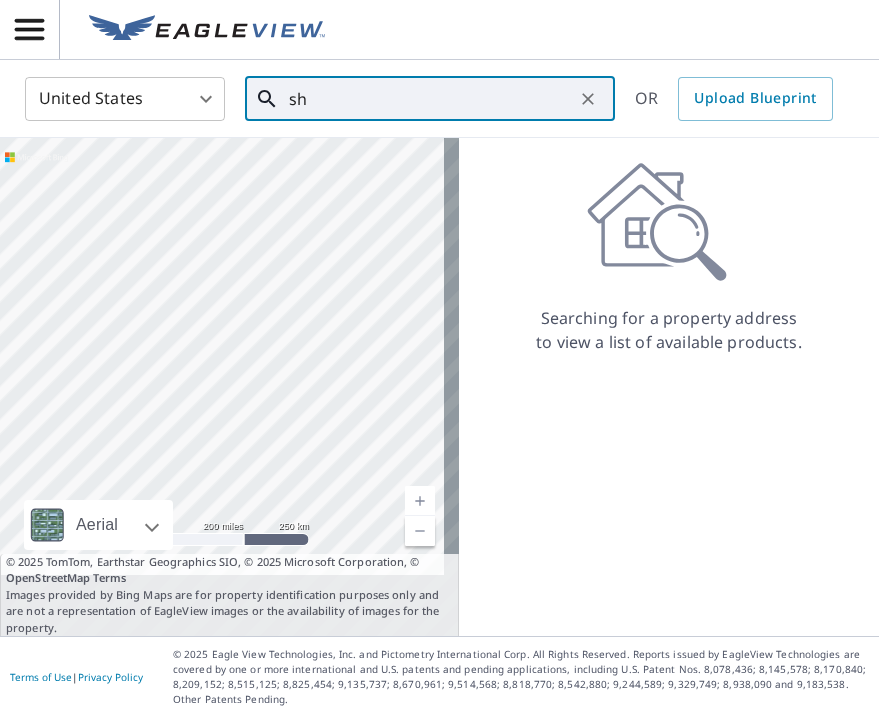 type on "s" 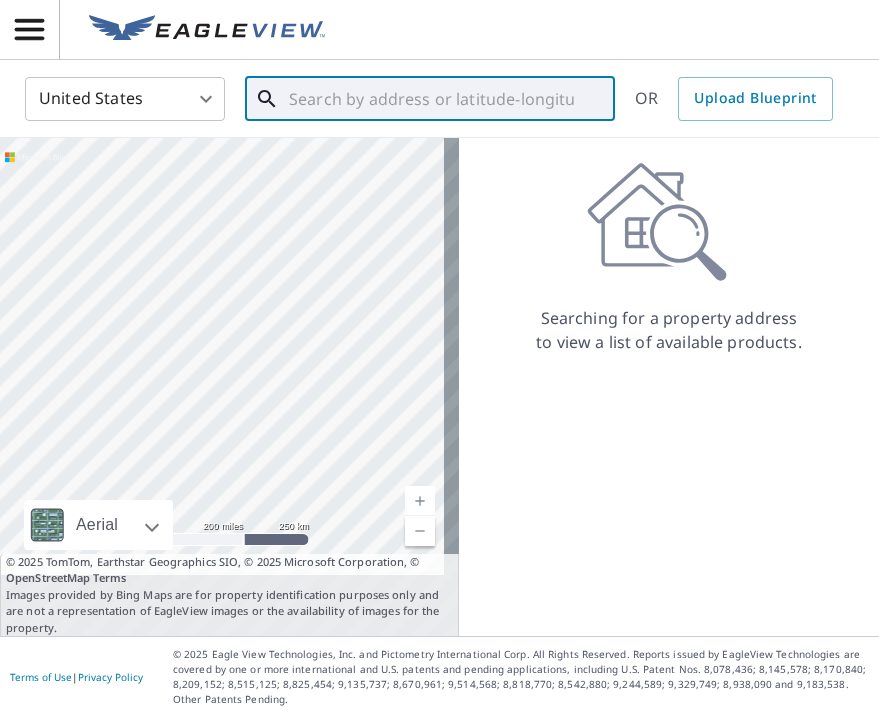 paste on "[NUMBER] [STREET] [DIRECTION] [CITY] [STATE] [ZIP]-[ZIP_EXT]" 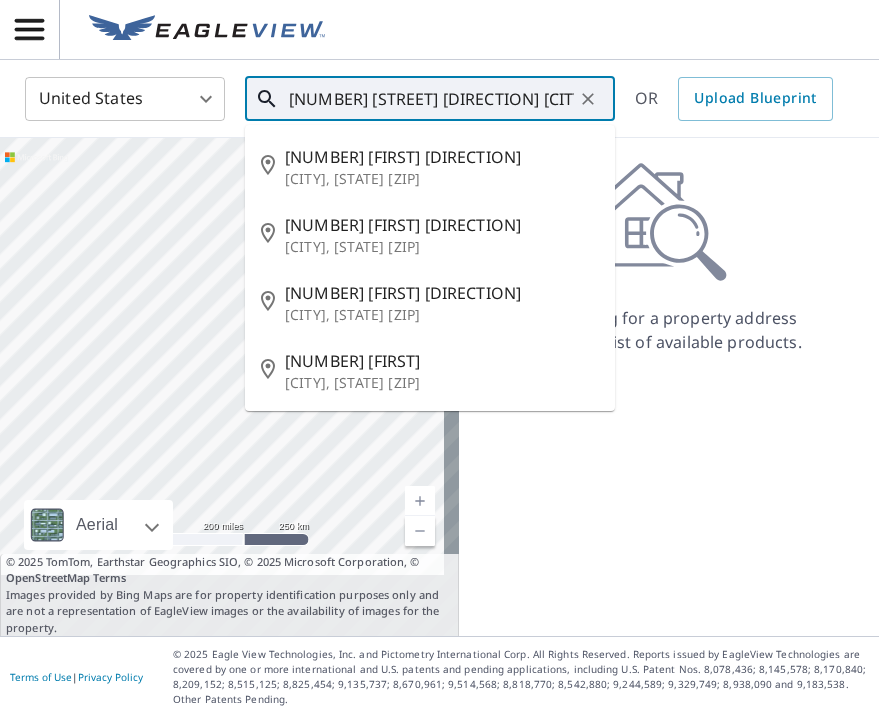scroll, scrollTop: 0, scrollLeft: 109, axis: horizontal 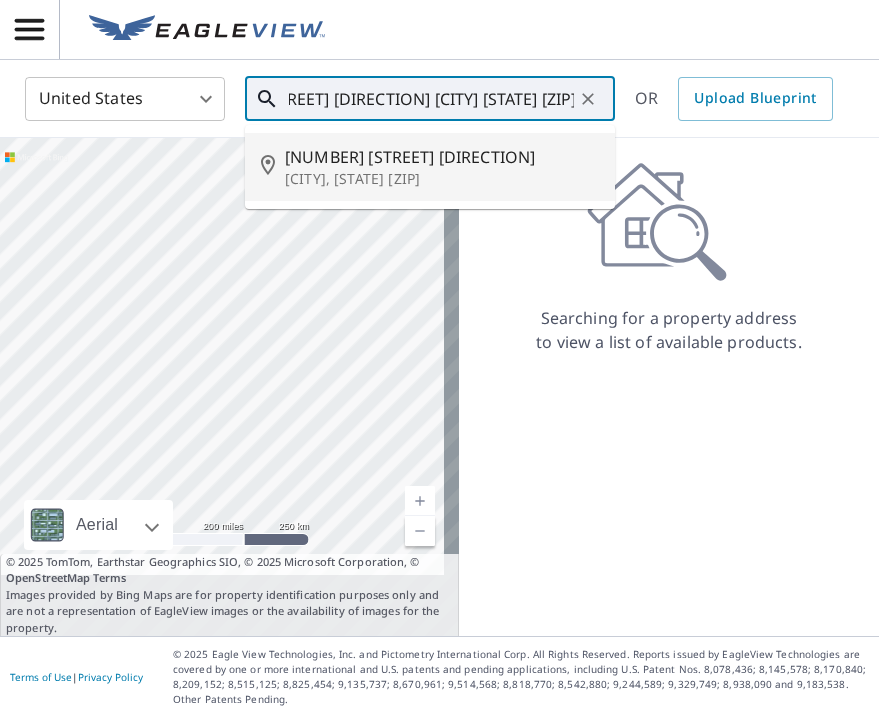 click on "[NUMBER] [STREET] [DIRECTION]" at bounding box center [442, 157] 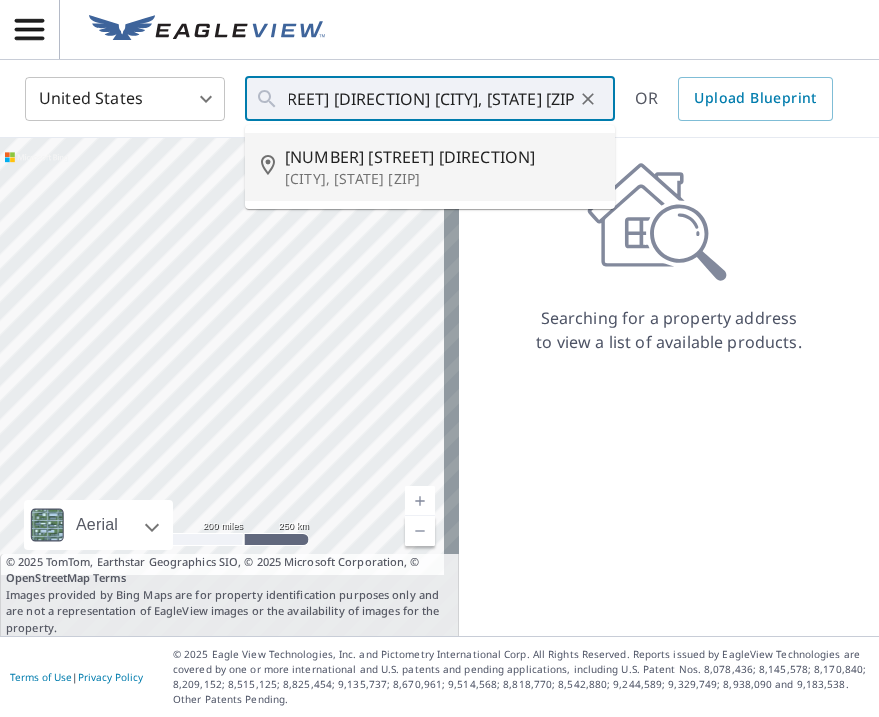 scroll, scrollTop: 0, scrollLeft: 0, axis: both 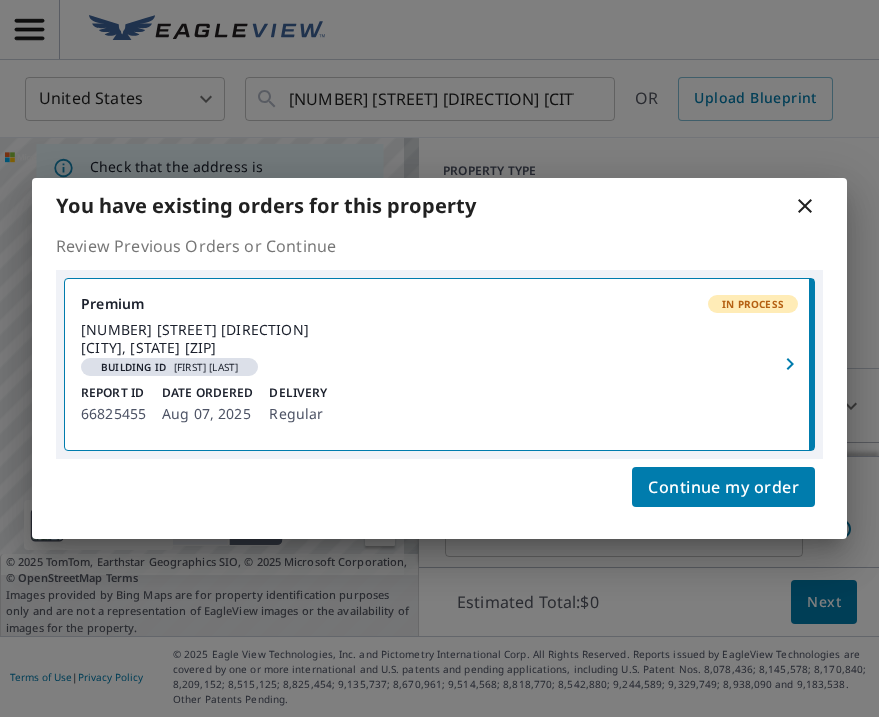 drag, startPoint x: 620, startPoint y: 188, endPoint x: 795, endPoint y: 191, distance: 175.02571 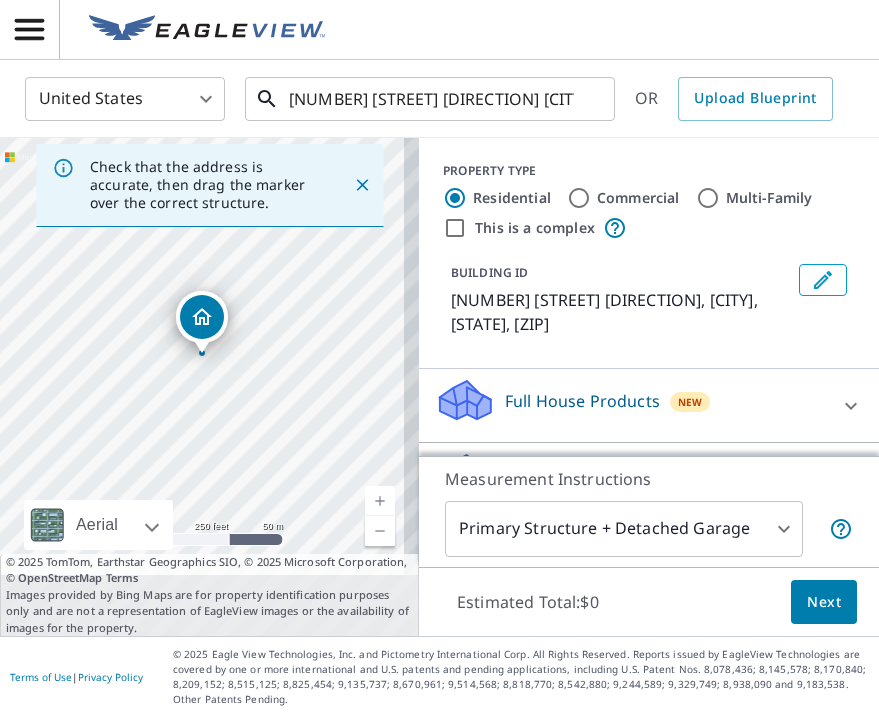 click on "[NUMBER] [STREET] [DIRECTION] [CITY], [STATE] [ZIP]" at bounding box center (431, 99) 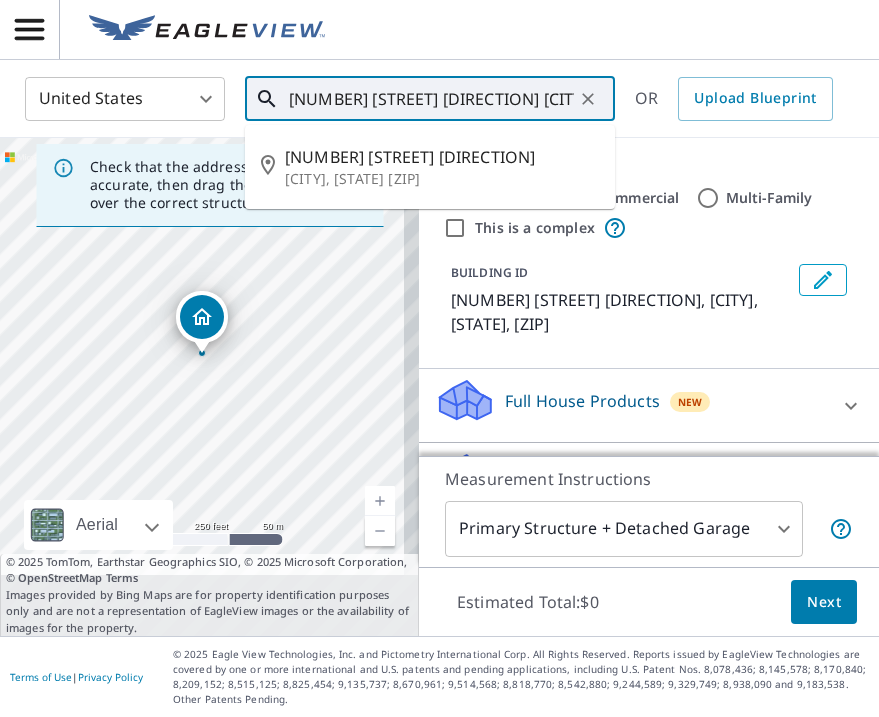 click on "[NUMBER] [STREET] [DIRECTION] [CITY], [STATE] [ZIP]" at bounding box center [431, 99] 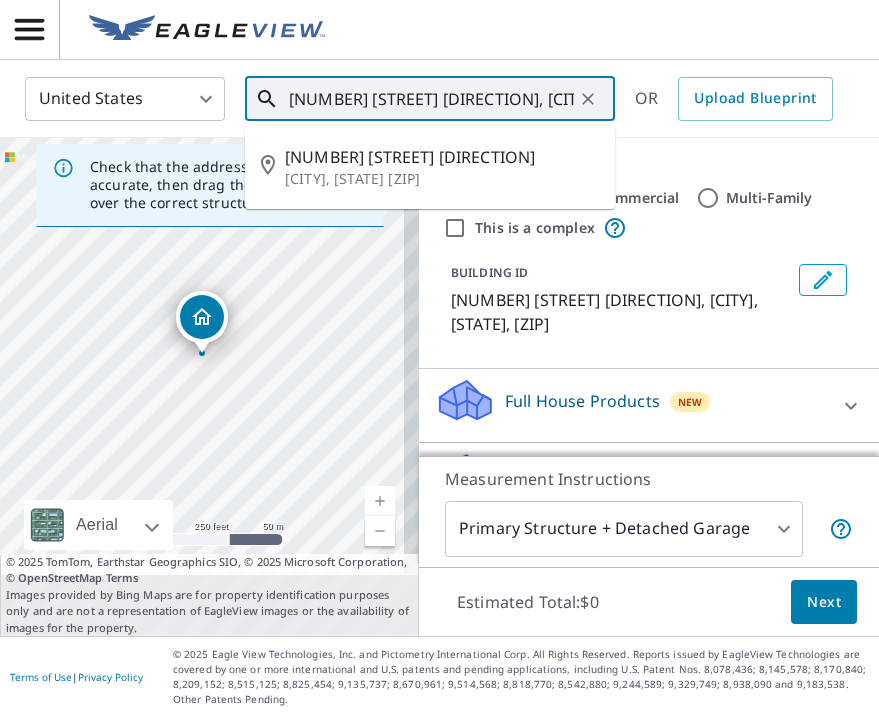 scroll, scrollTop: 0, scrollLeft: 14, axis: horizontal 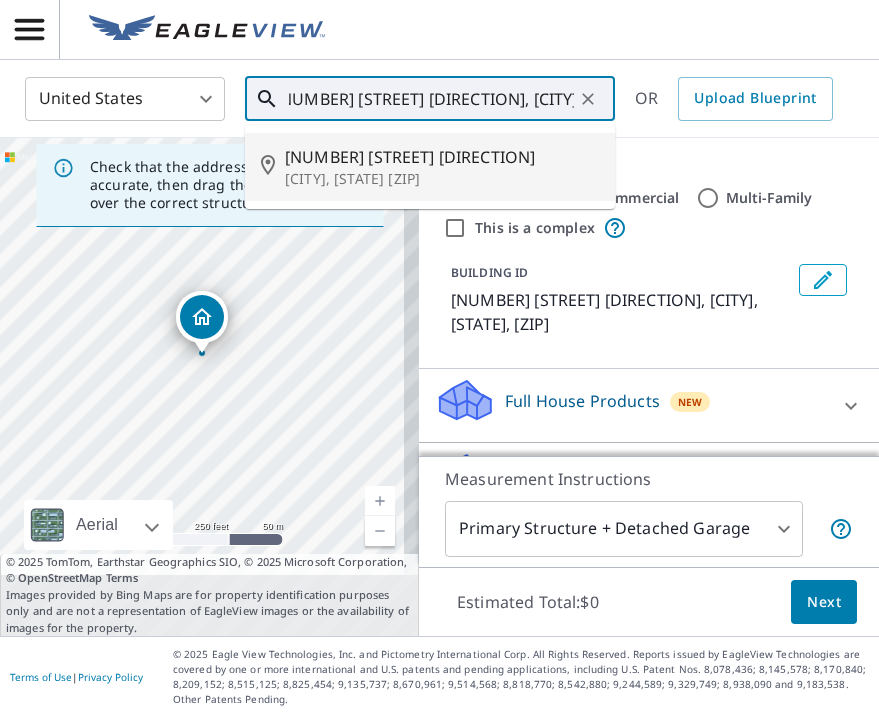 click on "[NUMBER] [STREET] [DIRECTION]" at bounding box center [442, 157] 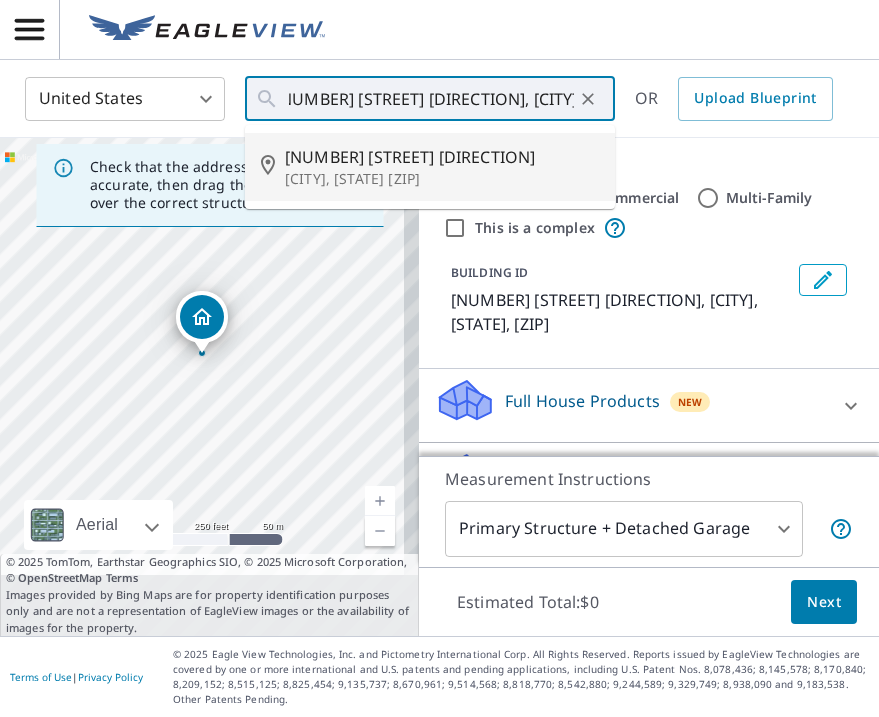 type on "[NUMBER] [STREET] [DIRECTION] [CITY], [STATE] [ZIP]" 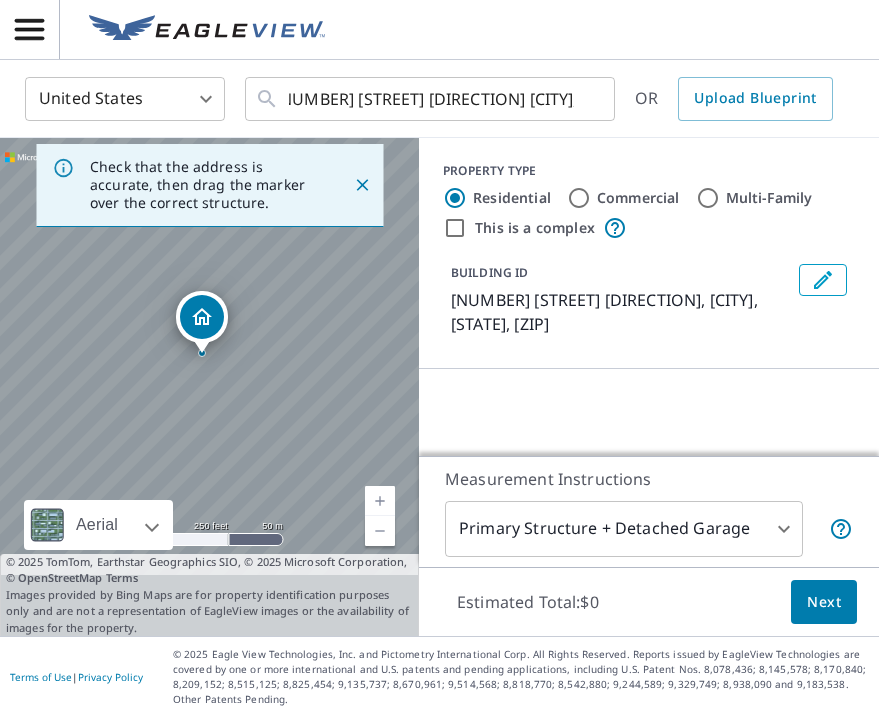 scroll, scrollTop: 0, scrollLeft: 0, axis: both 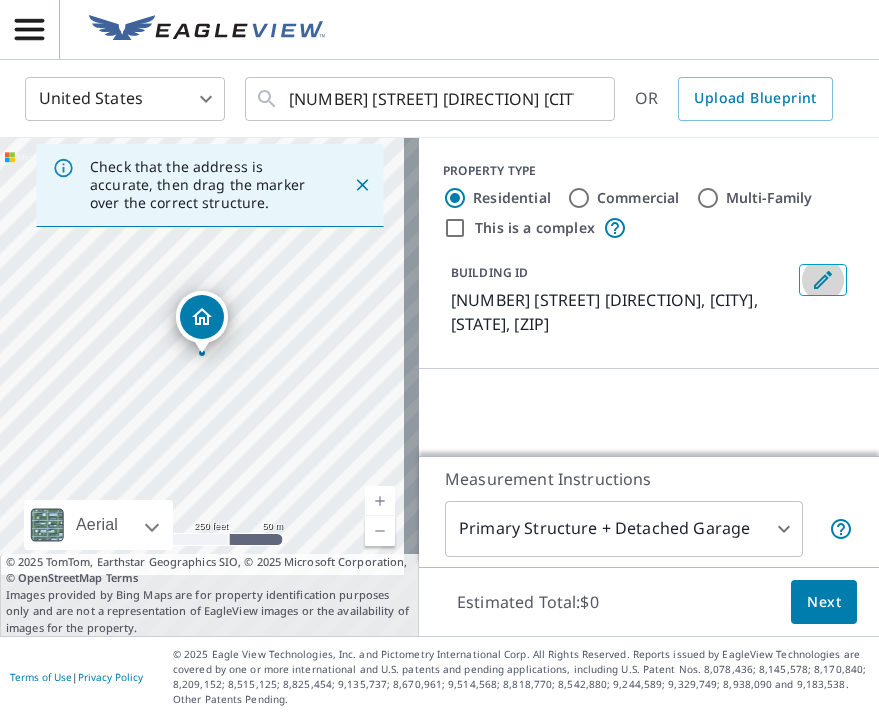 click 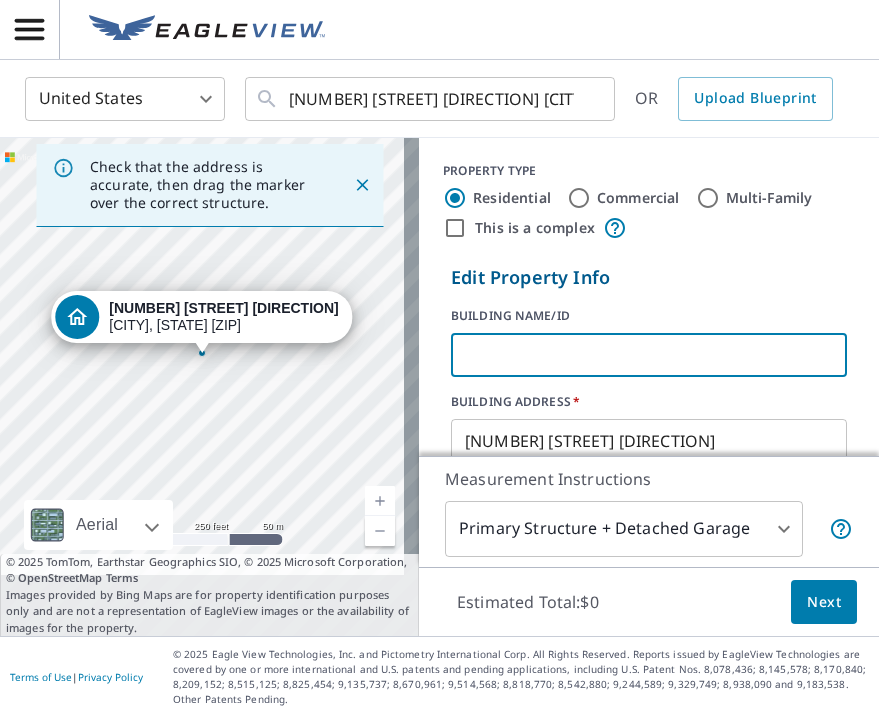 click at bounding box center [649, 355] 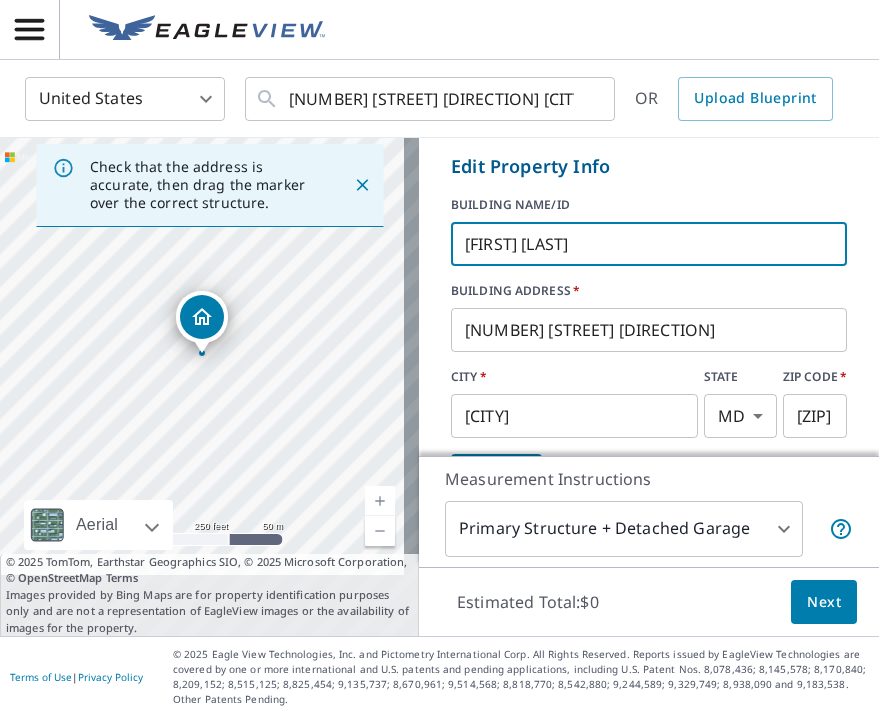 type on "[FIRST] [LAST]" 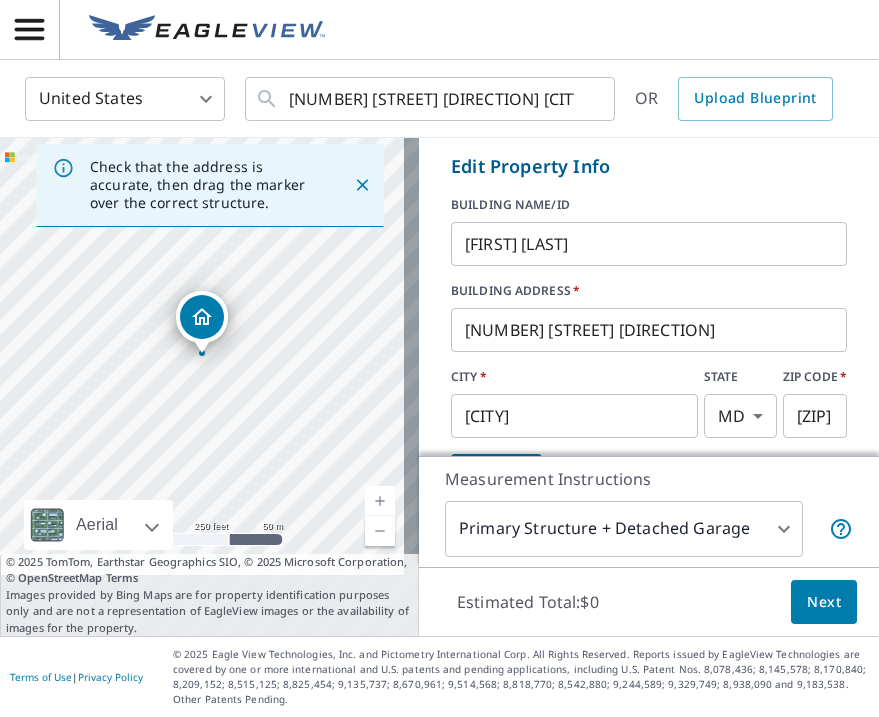 click on "CITY   * [CITY] ​ STATE [STATE] [STATE] ​ ZIP CODE   * [ZIP] ​" at bounding box center (649, 403) 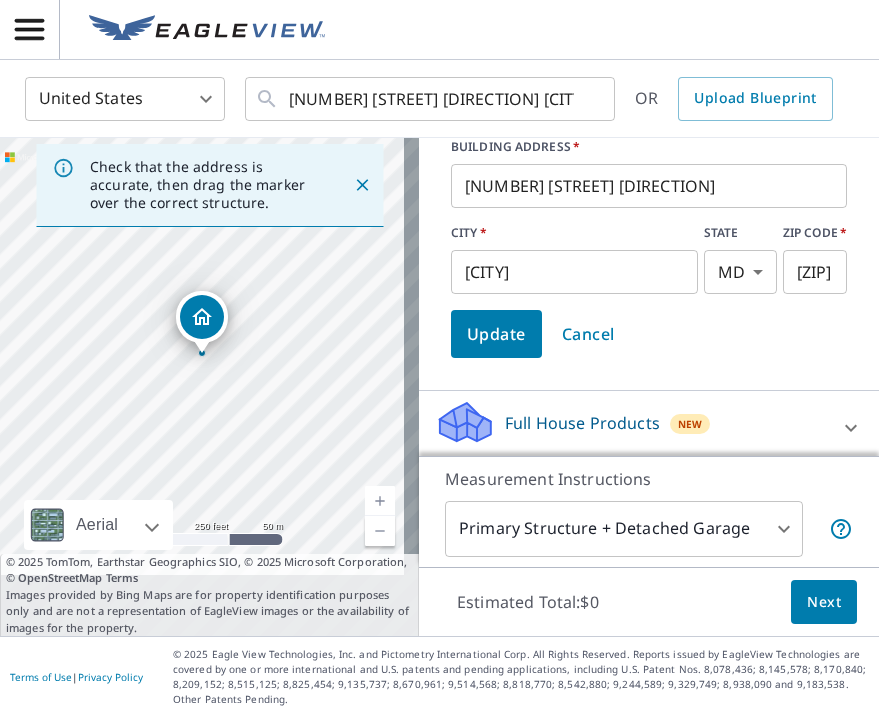 scroll, scrollTop: 256, scrollLeft: 0, axis: vertical 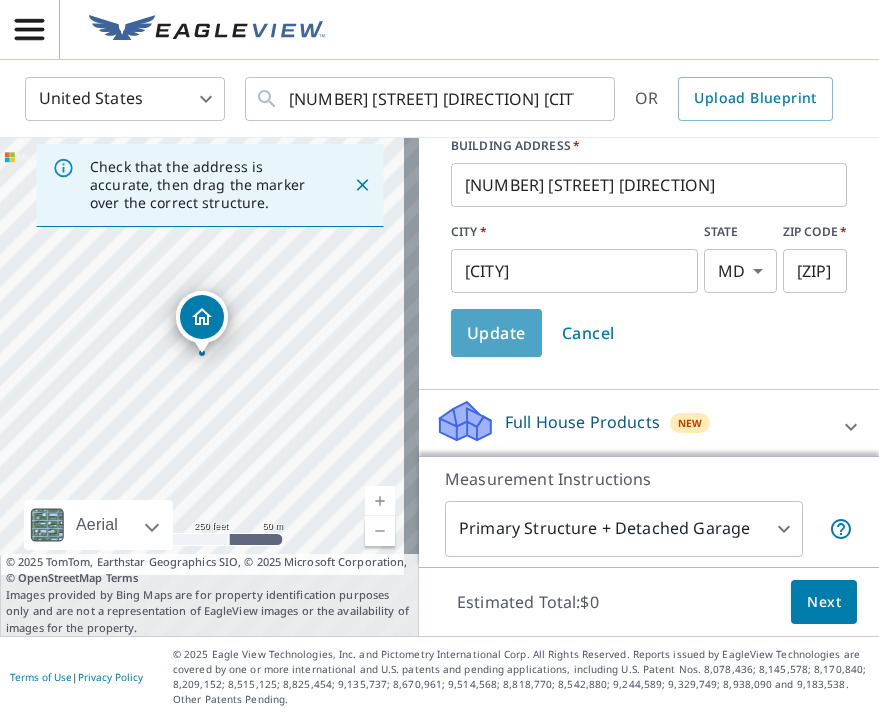 click on "Update" at bounding box center (496, 333) 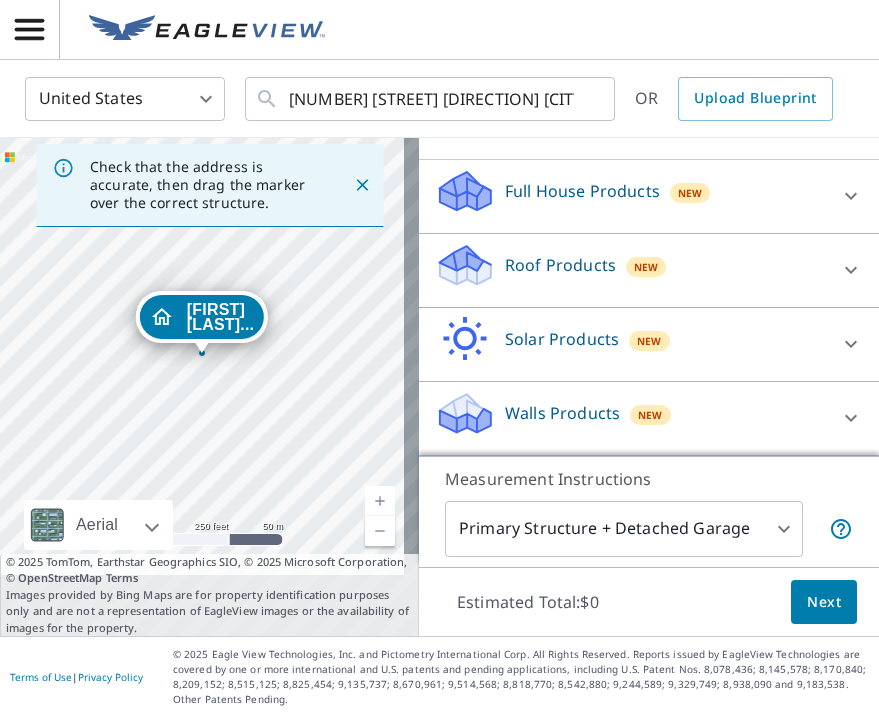 scroll, scrollTop: 272, scrollLeft: 0, axis: vertical 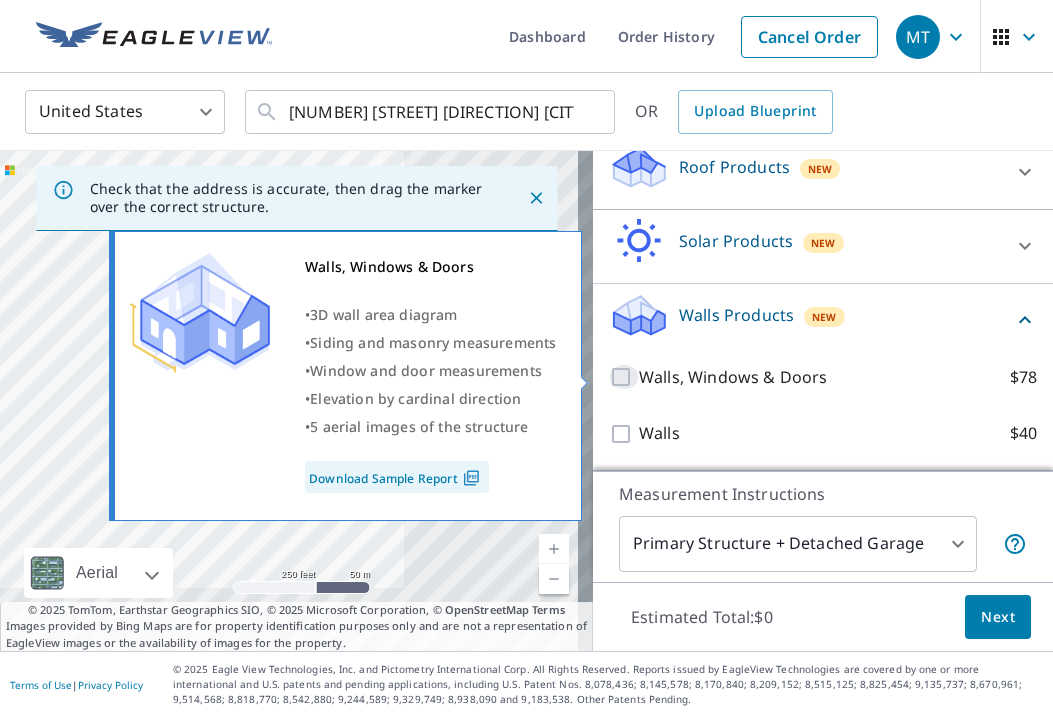 click on "Walls, Windows & Doors $78" at bounding box center [624, 377] 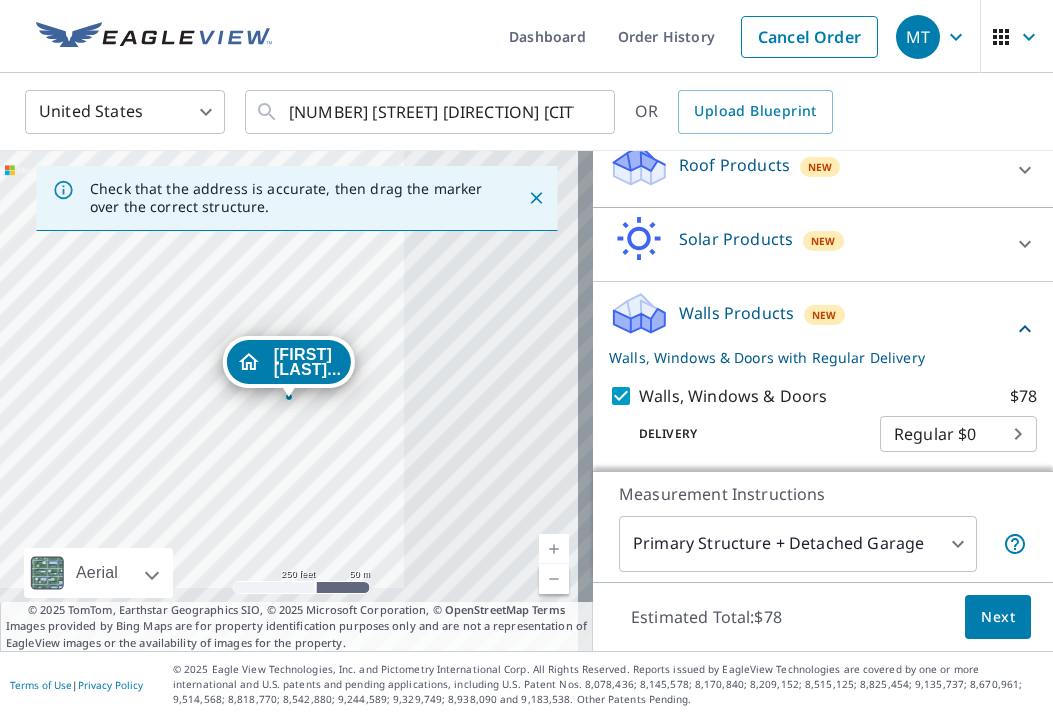 scroll, scrollTop: 388, scrollLeft: 0, axis: vertical 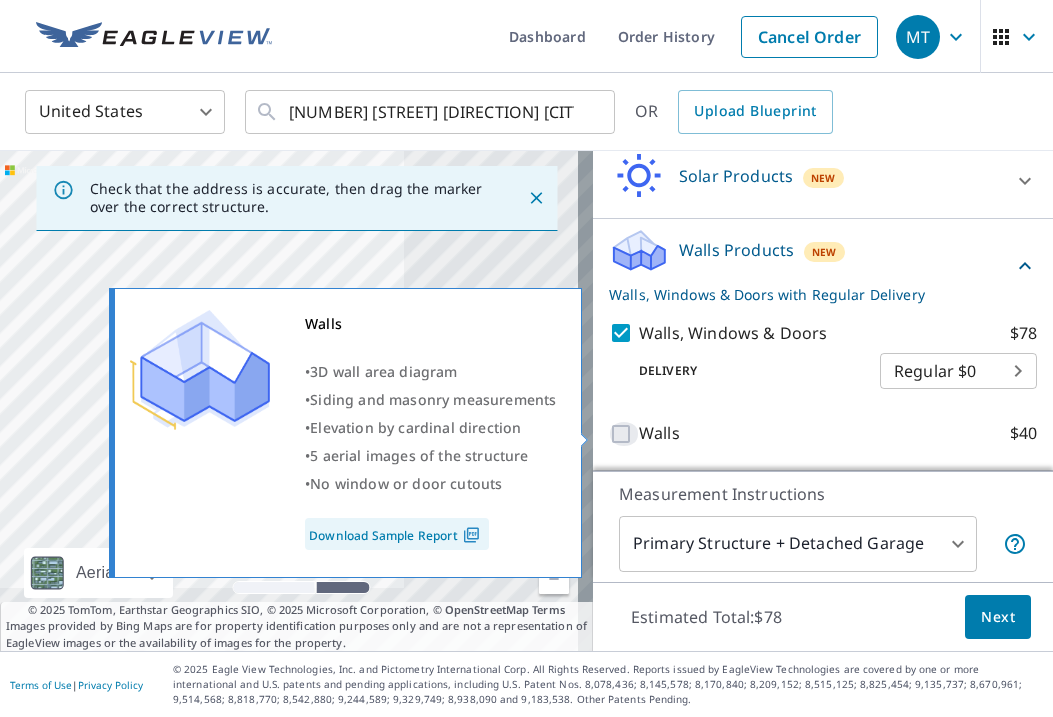 click on "Walls $40" at bounding box center (624, 434) 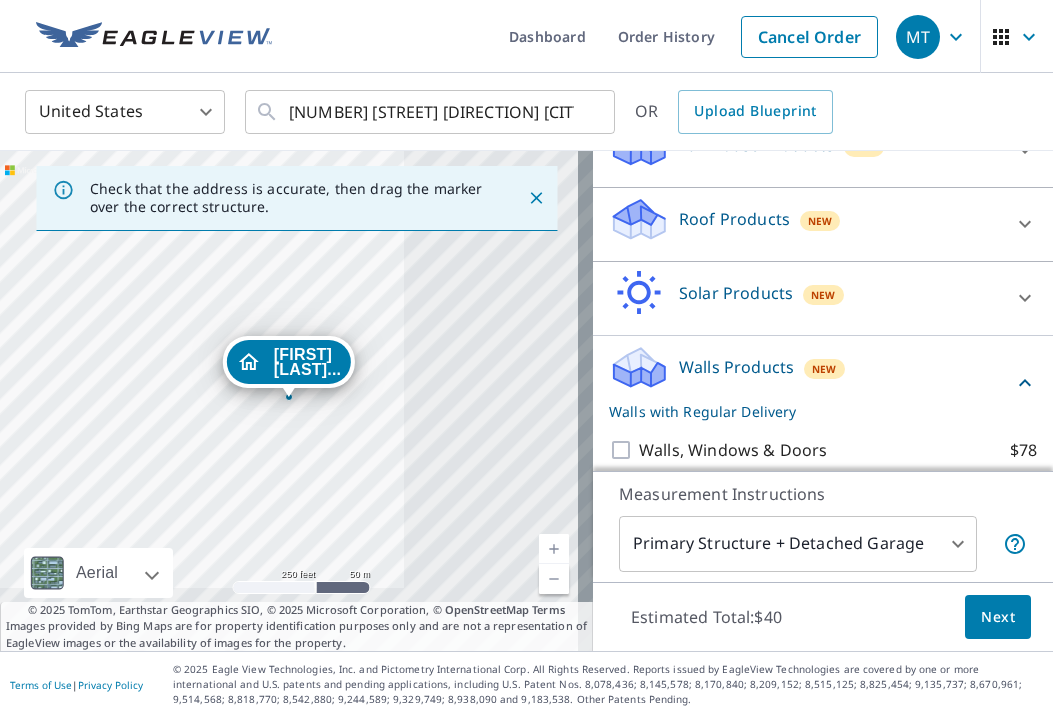 scroll, scrollTop: 388, scrollLeft: 0, axis: vertical 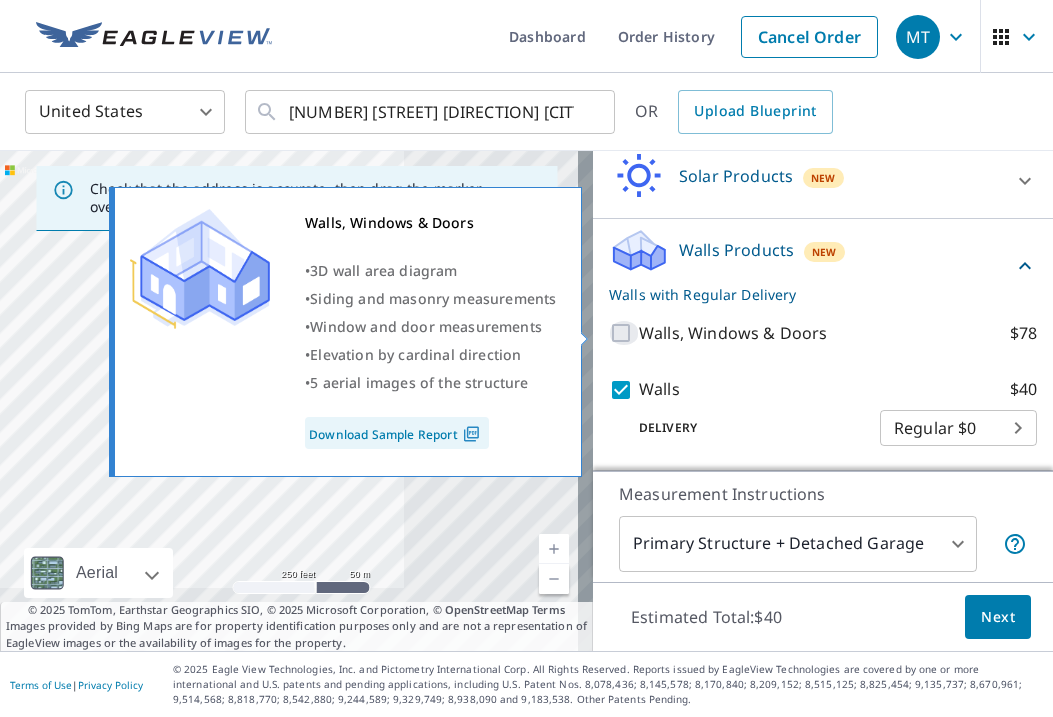 click on "Walls, Windows & Doors $78" at bounding box center [624, 333] 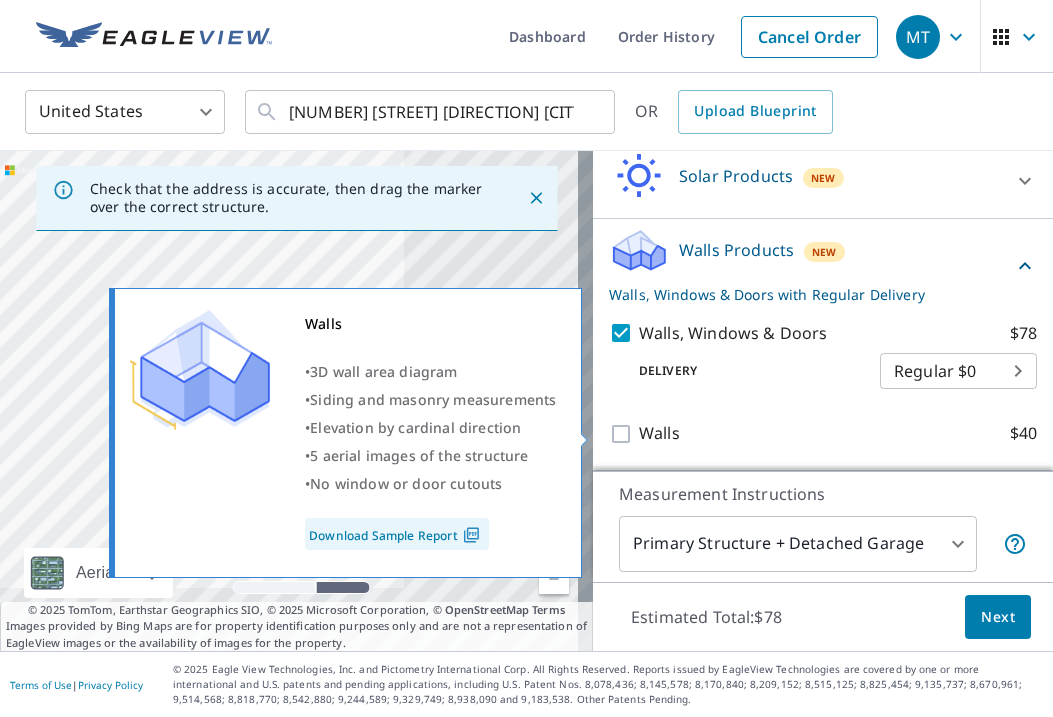 click on "Walls $40" at bounding box center (624, 434) 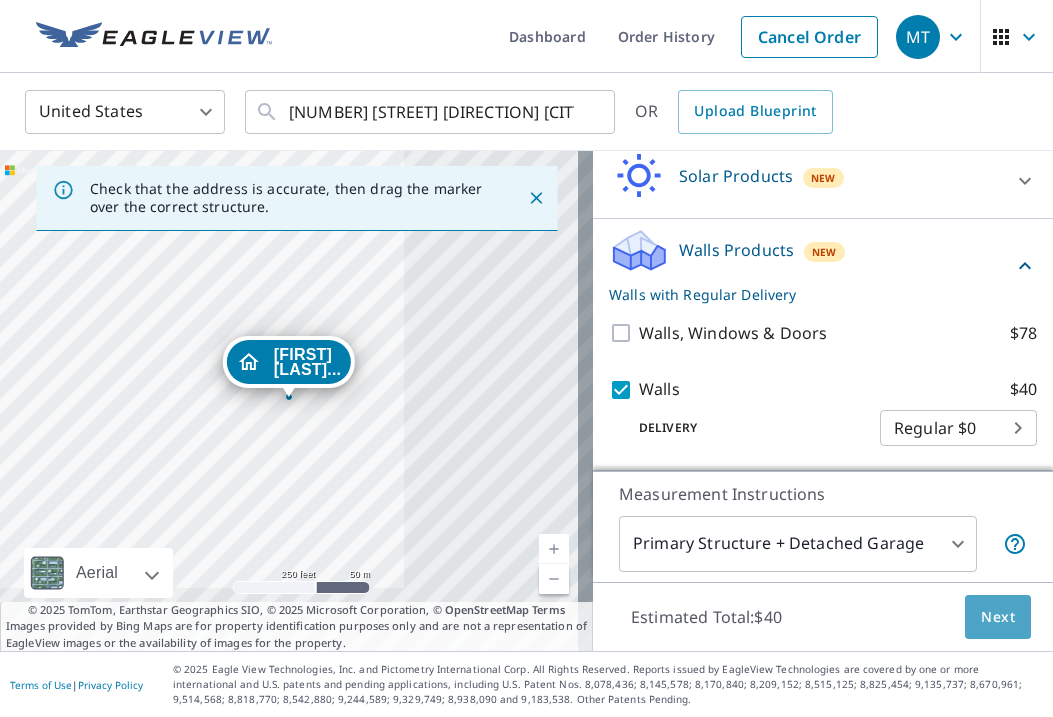 click on "Next" at bounding box center (998, 617) 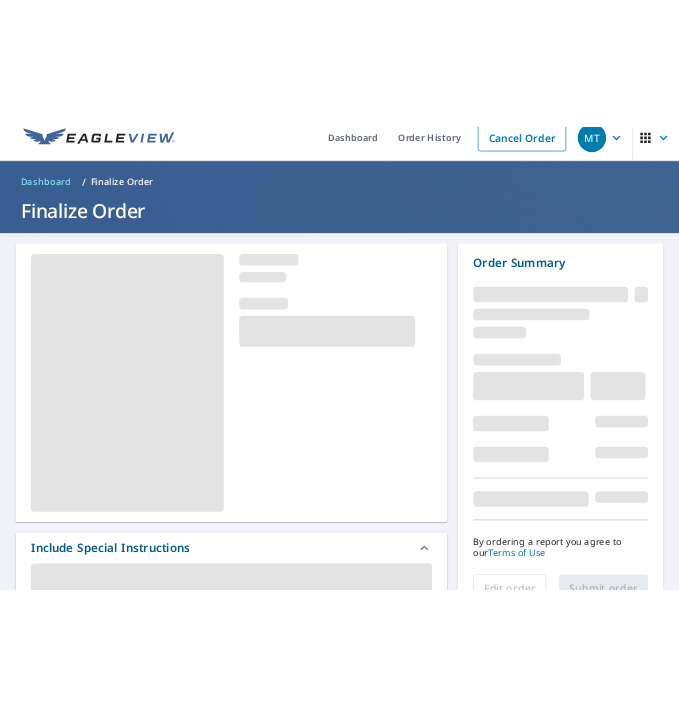 scroll, scrollTop: 21, scrollLeft: 0, axis: vertical 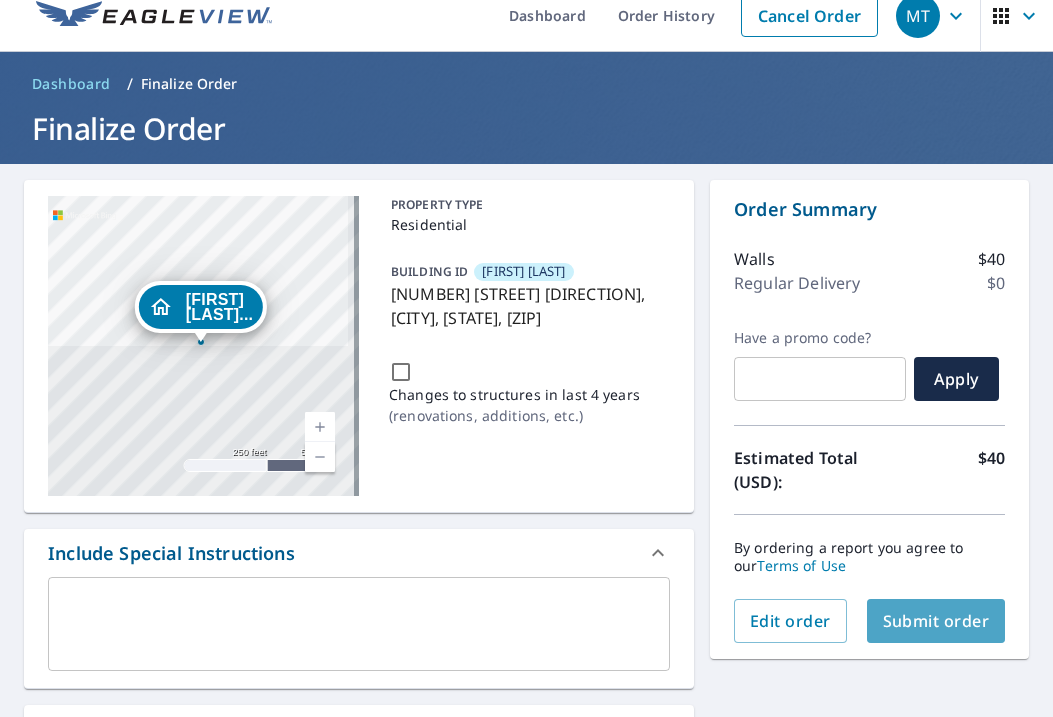 click on "Submit order" at bounding box center (936, 621) 